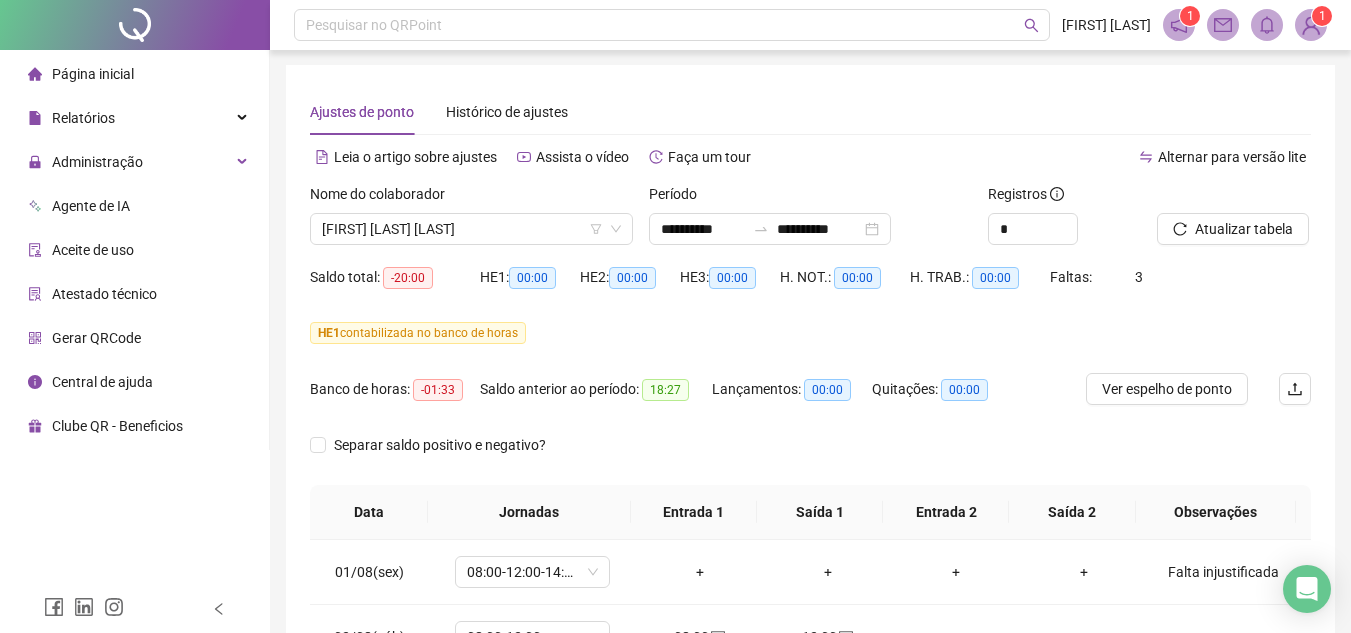 scroll, scrollTop: 0, scrollLeft: 0, axis: both 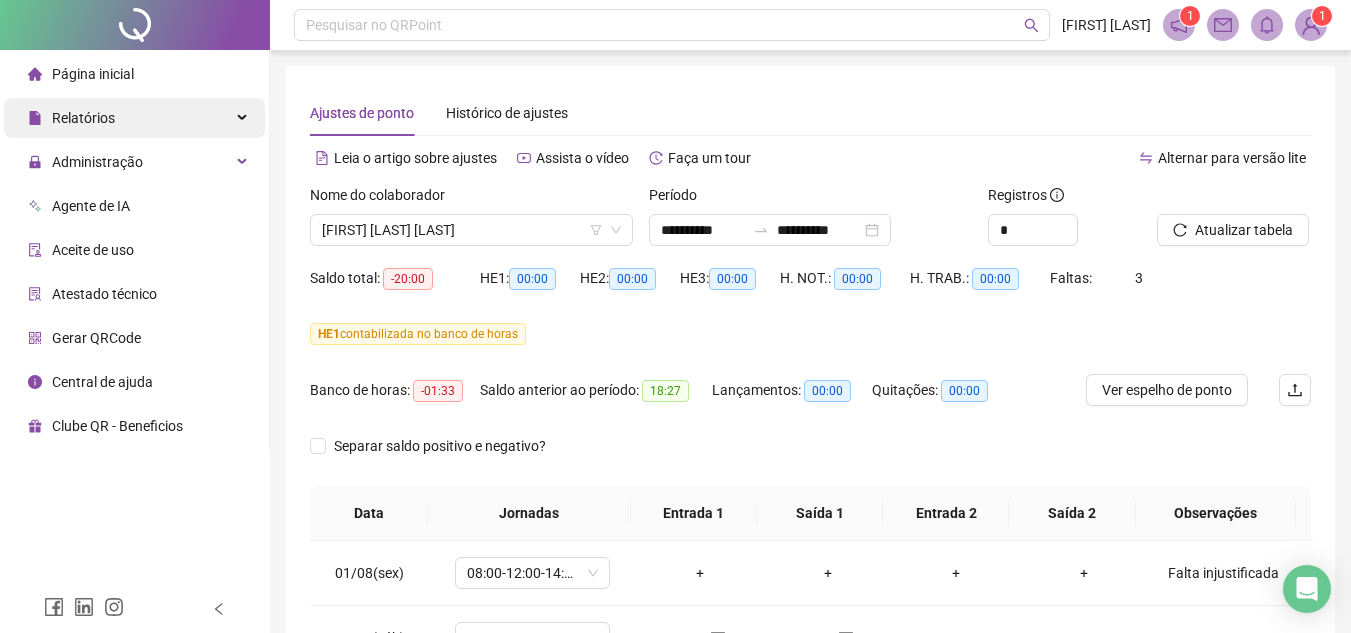 click on "Relatórios" at bounding box center (83, 118) 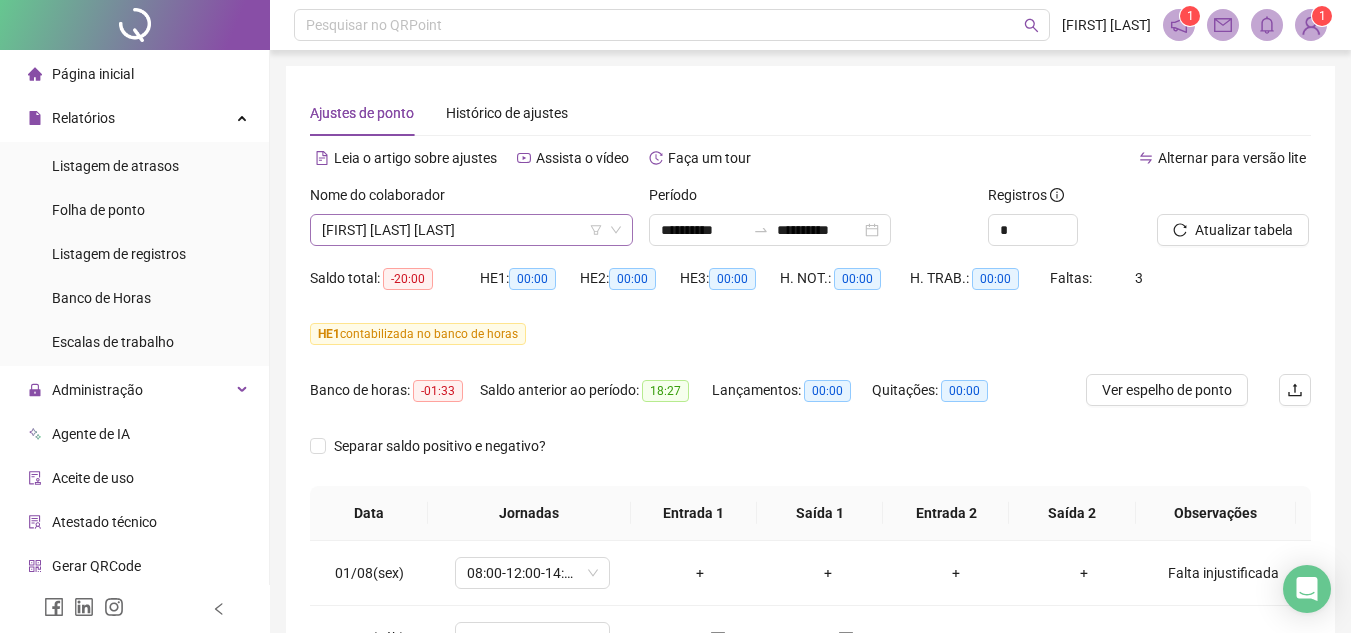 click on "[FIRST] [LAST] [LAST]" at bounding box center [471, 230] 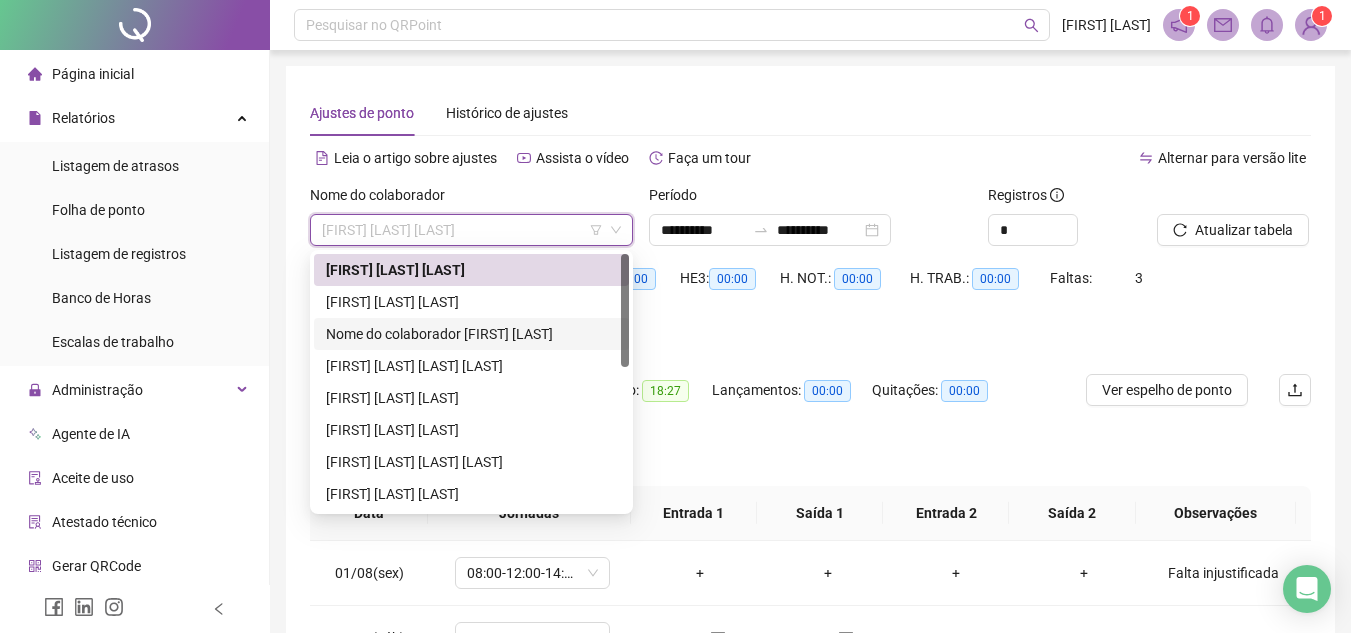 click on "Nome do colaborador [FIRST] [LAST]" at bounding box center (471, 334) 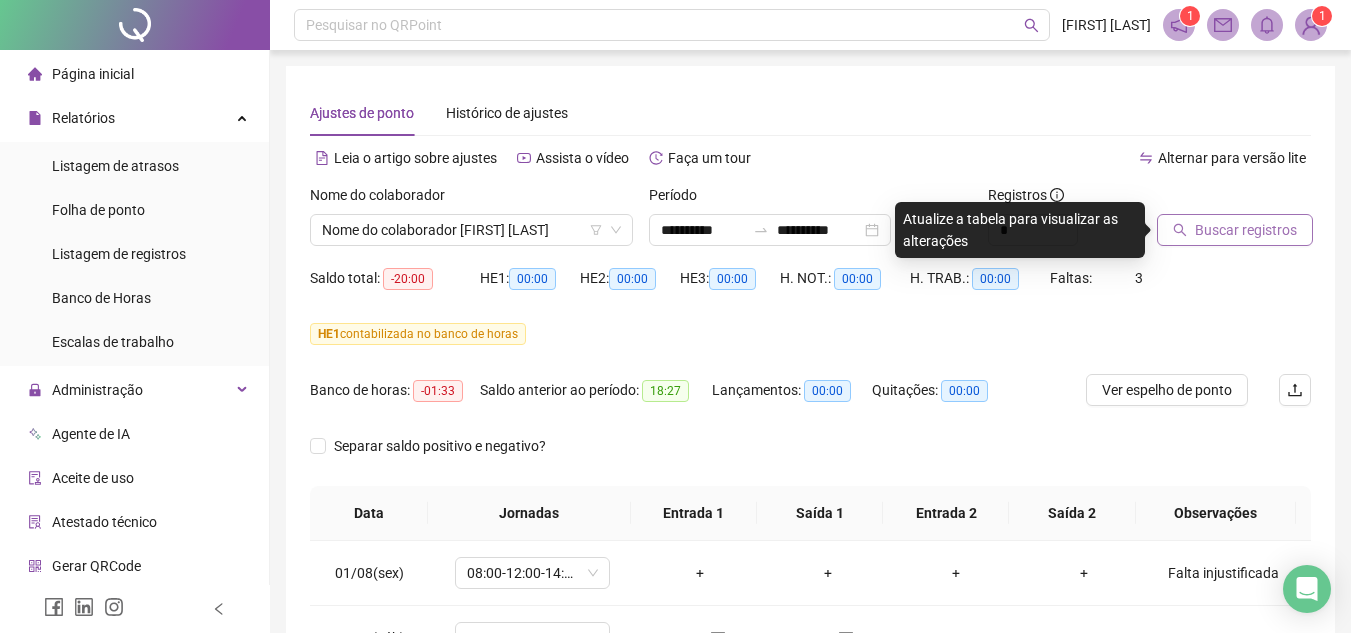 click on "Buscar registros" at bounding box center [1246, 230] 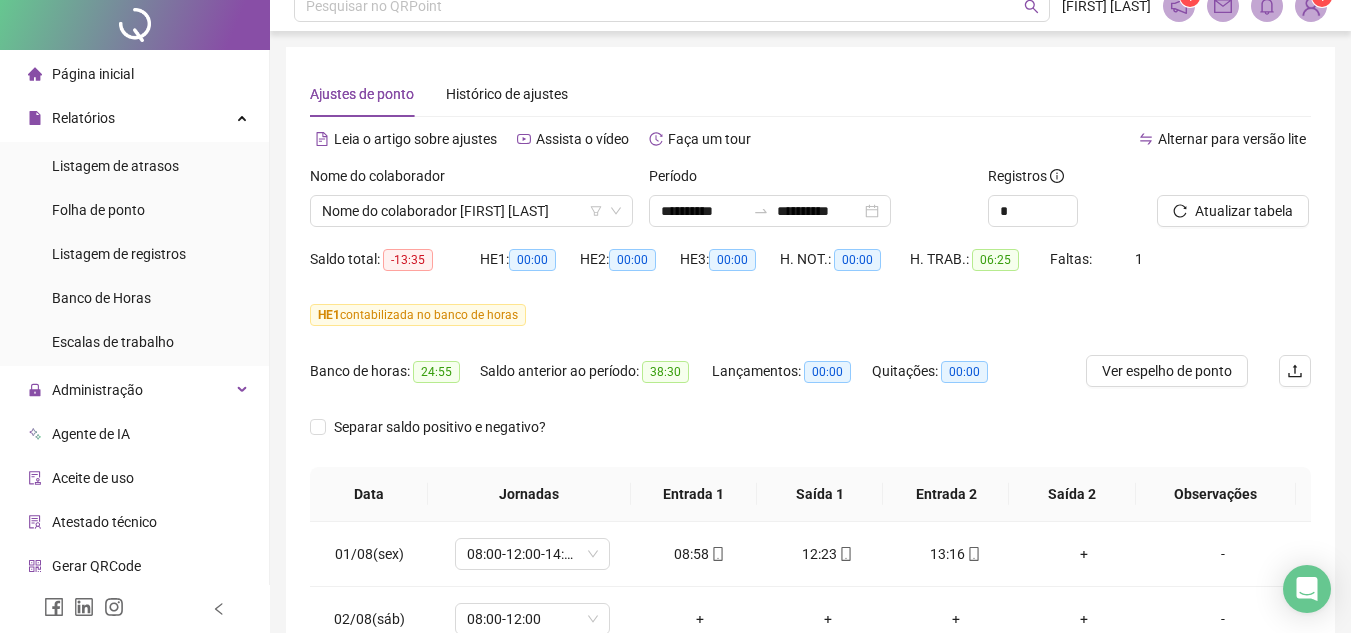 scroll, scrollTop: 0, scrollLeft: 0, axis: both 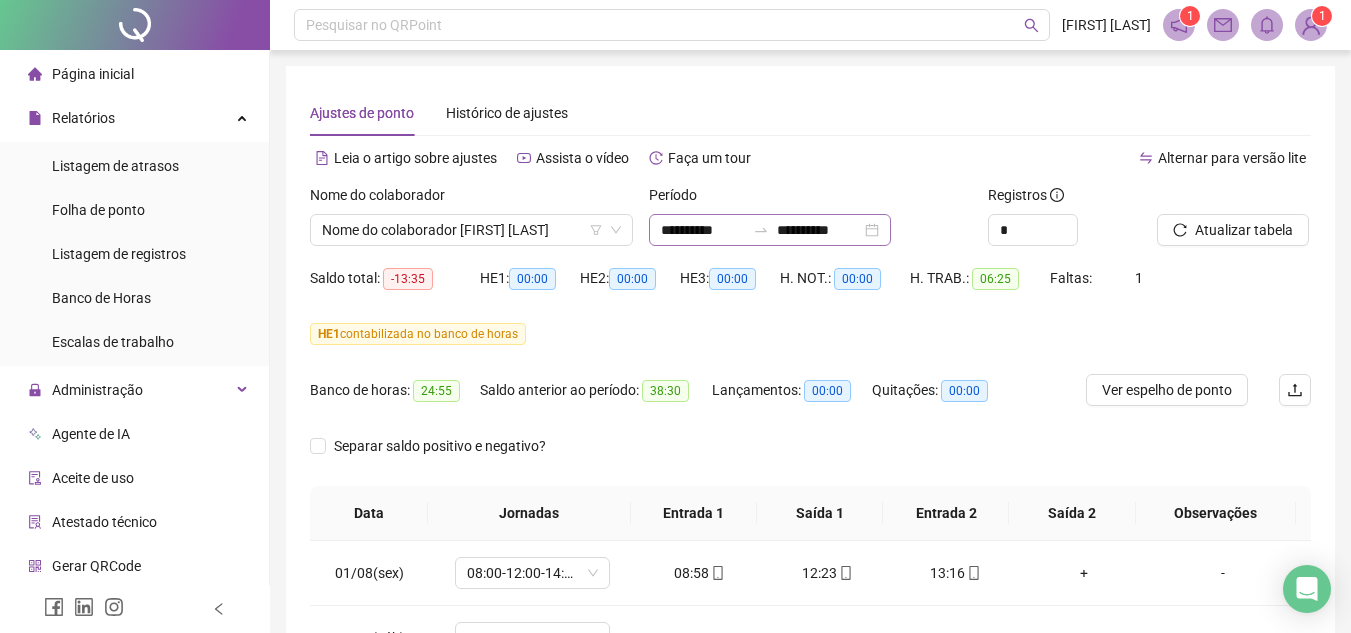 click on "**********" at bounding box center (770, 230) 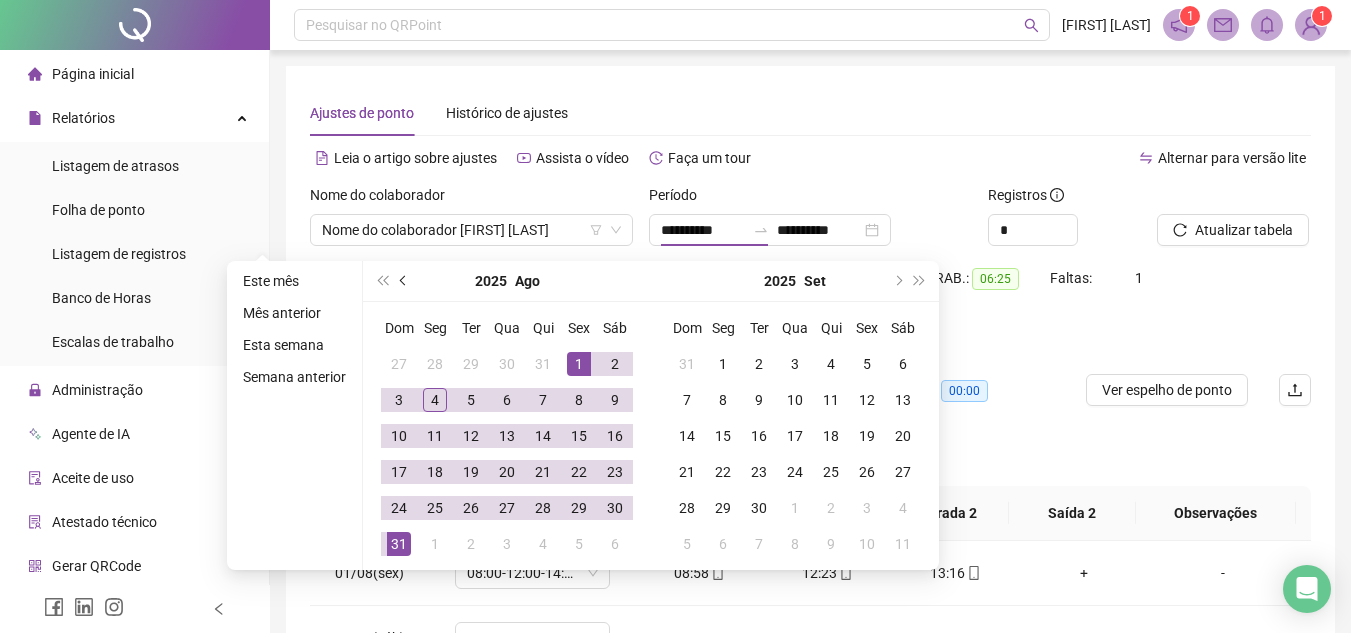 click at bounding box center (404, 281) 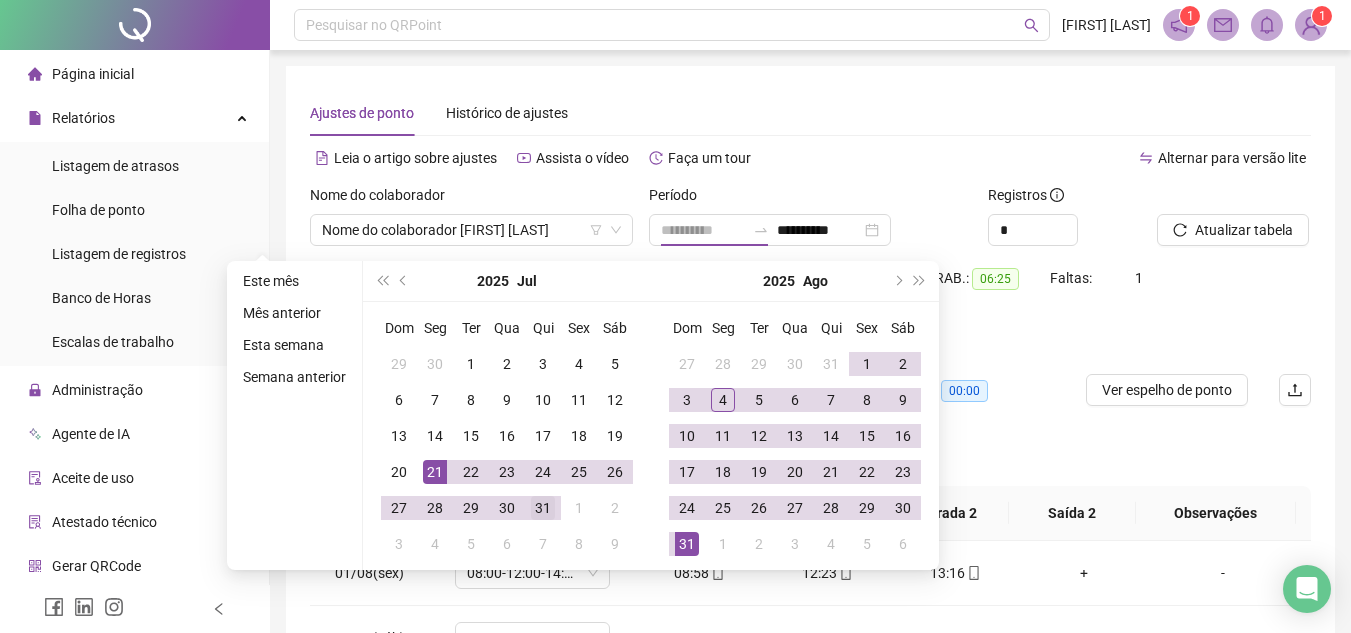 type on "**********" 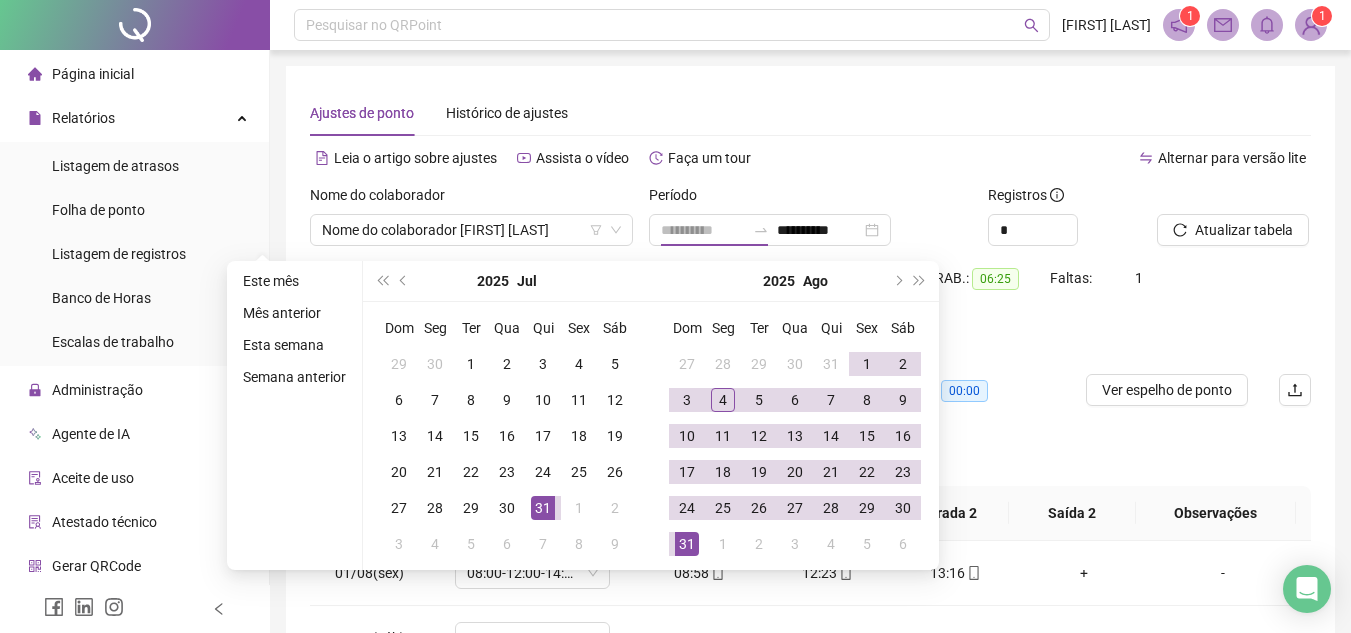 click on "31" at bounding box center [543, 508] 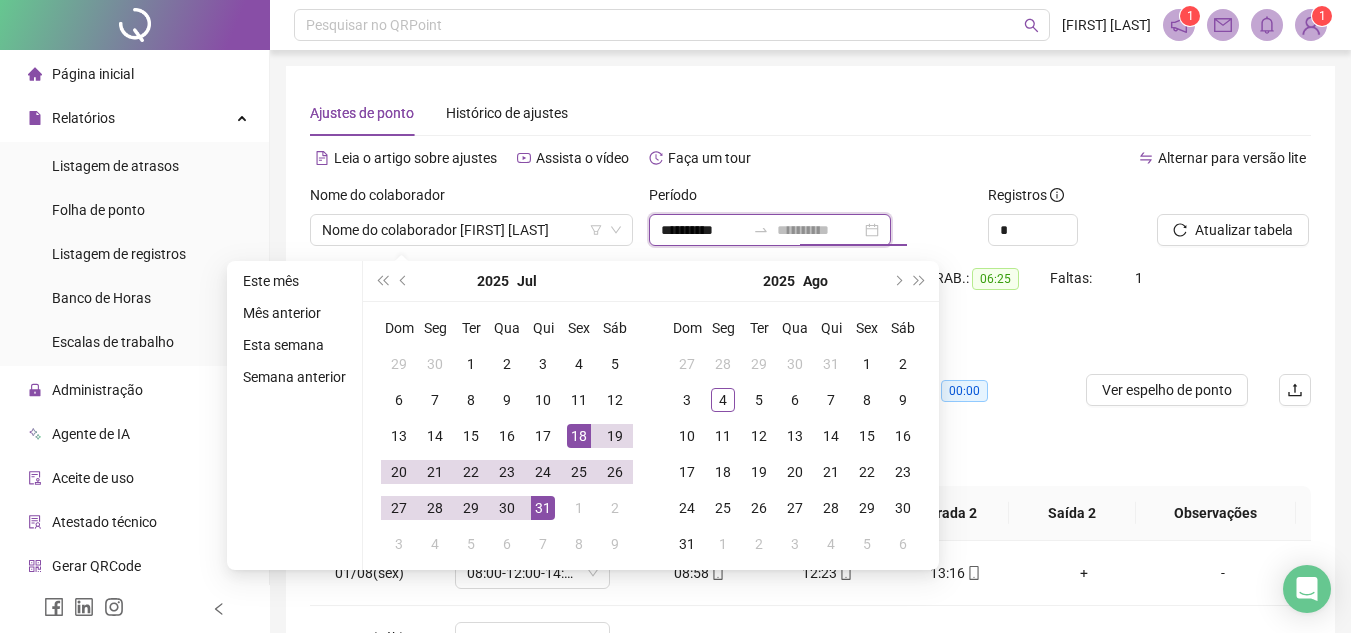 type on "**********" 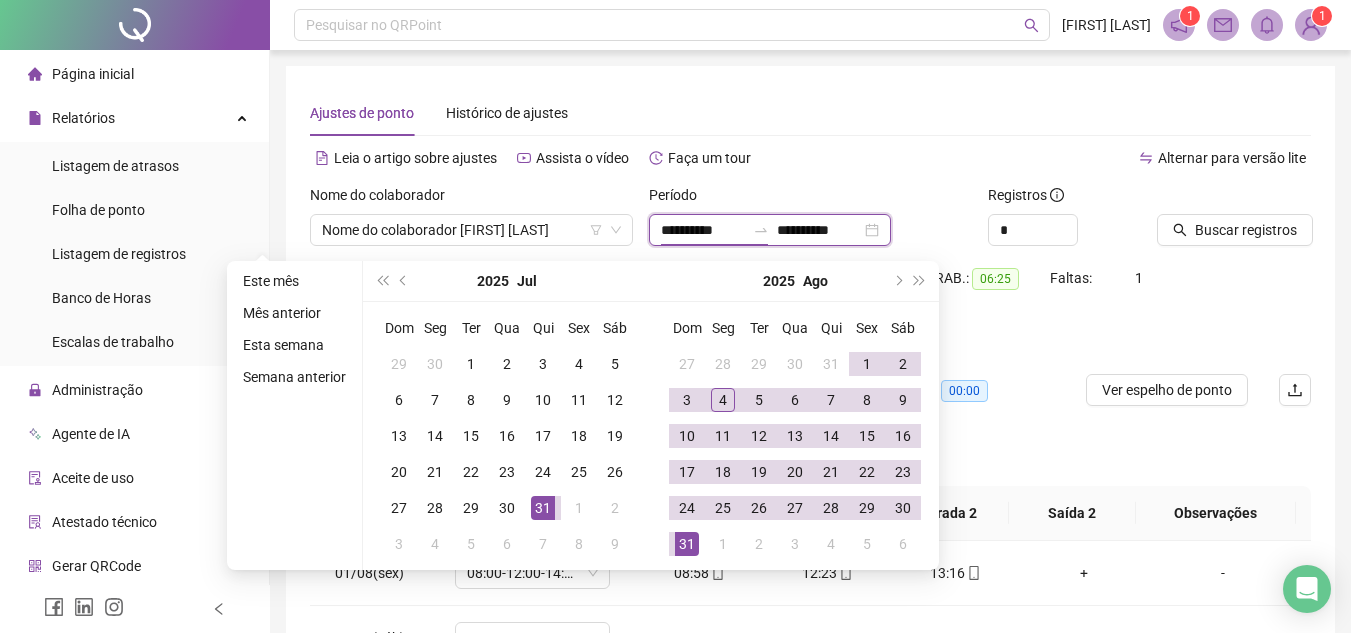 click on "**********" at bounding box center [703, 230] 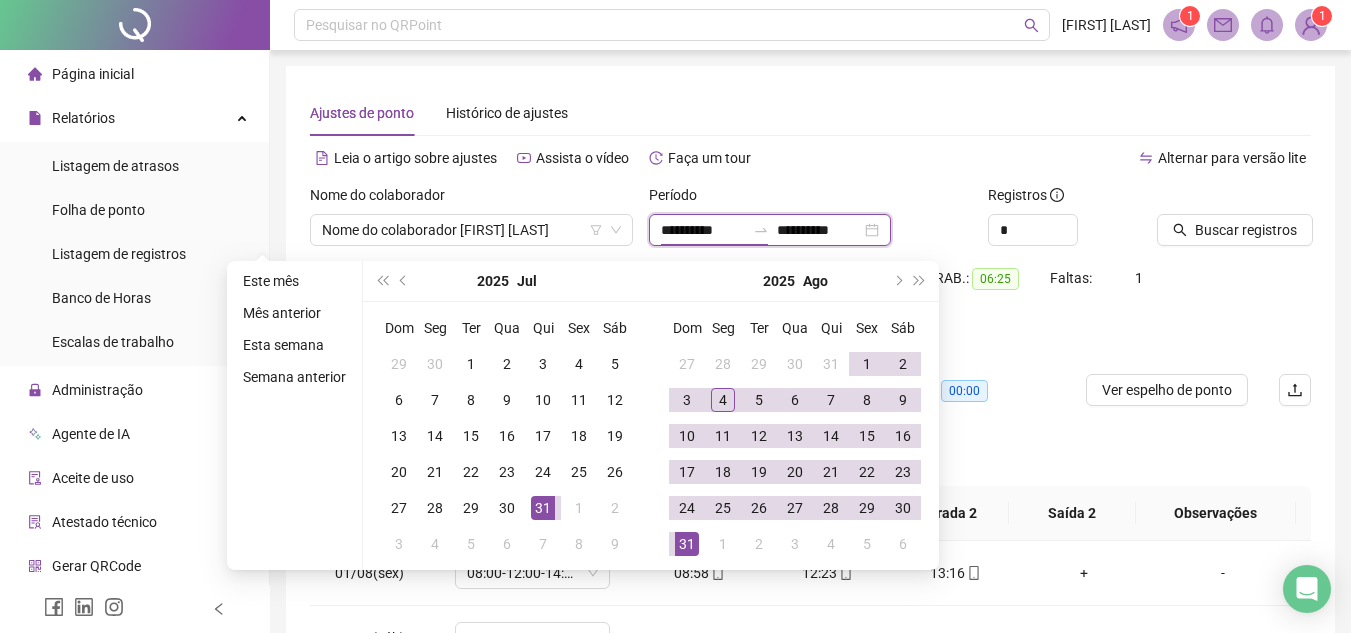 click on "**********" at bounding box center (703, 230) 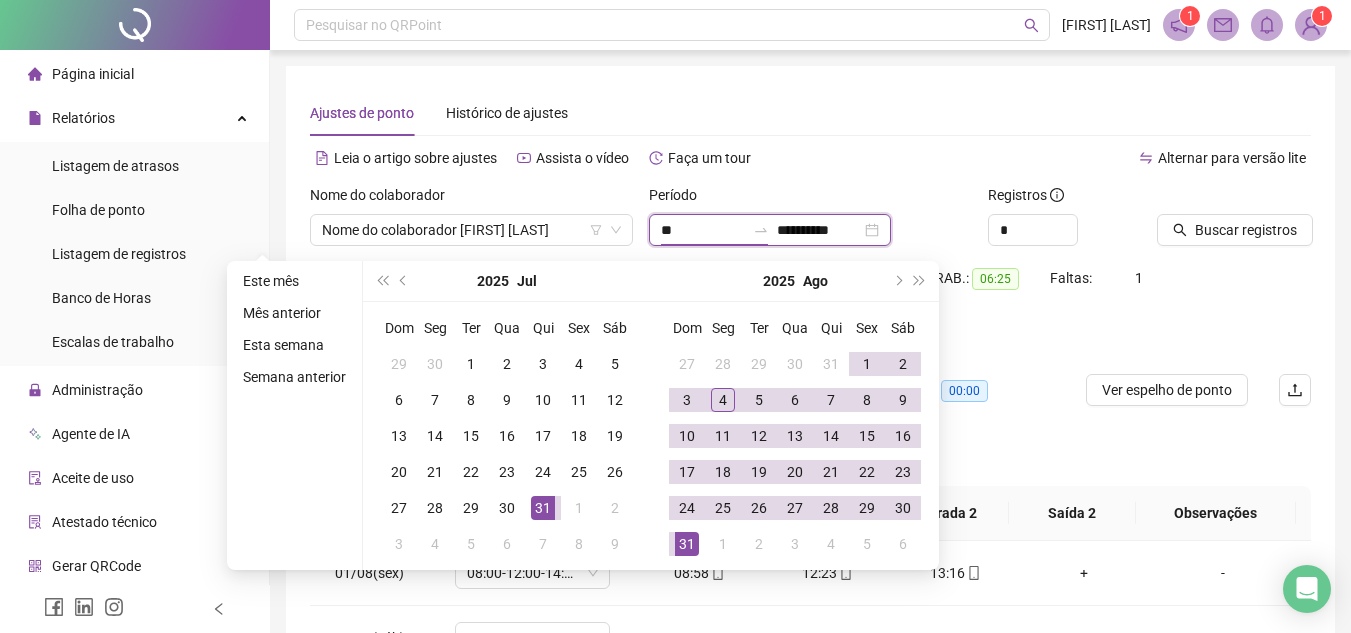 type on "*" 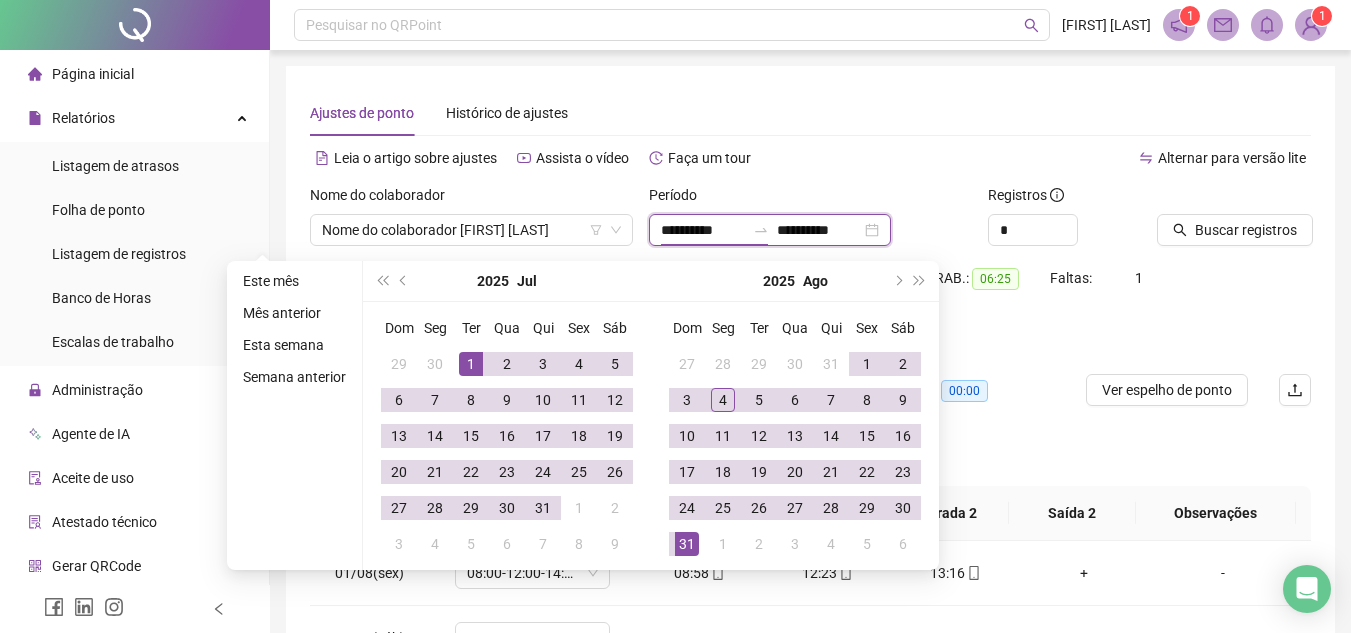 type on "**********" 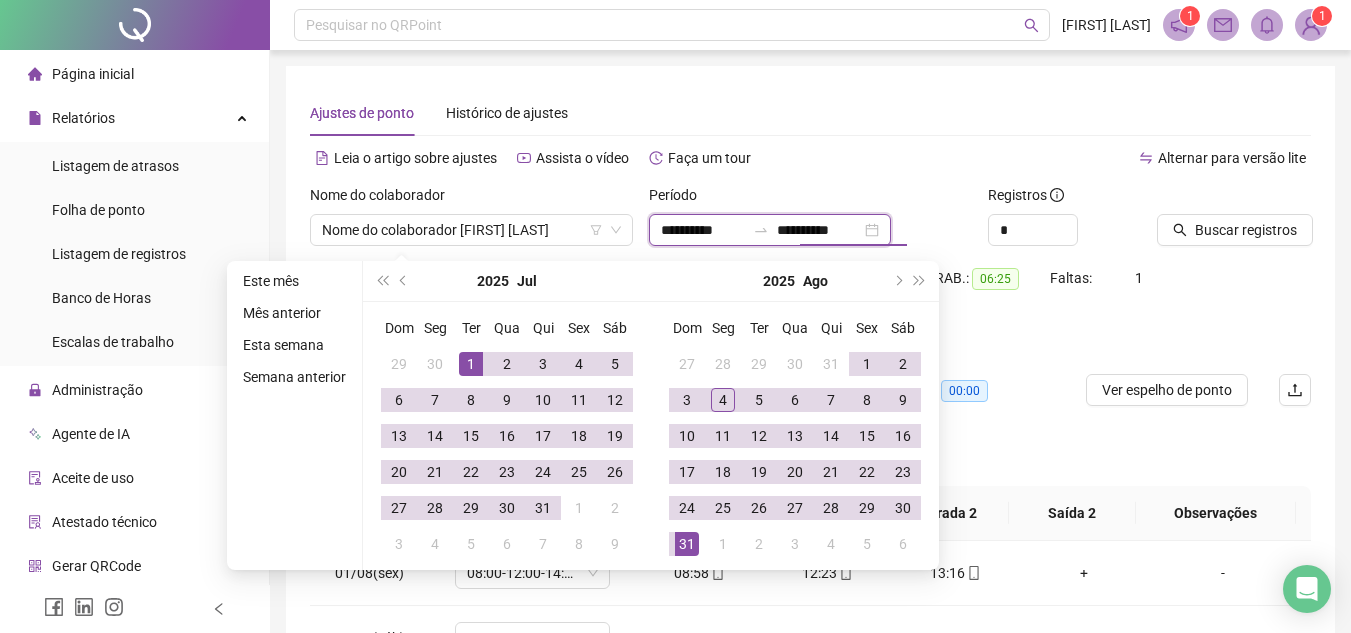 click on "**********" at bounding box center (819, 230) 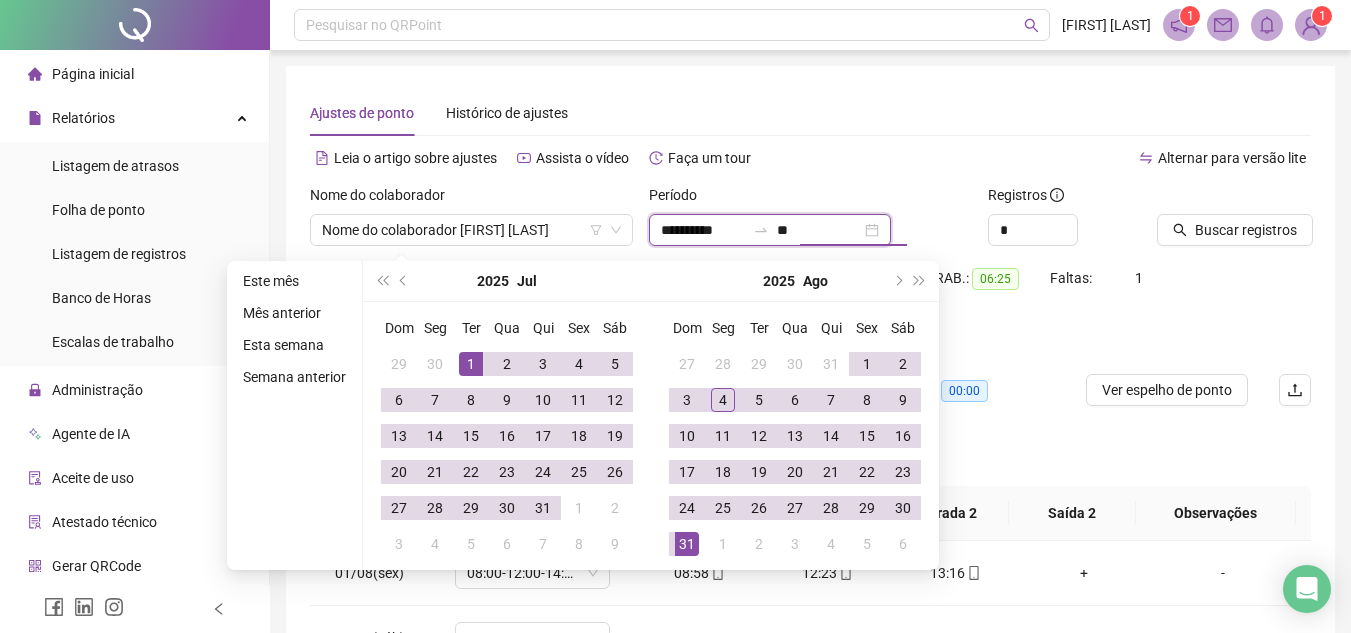 type on "*" 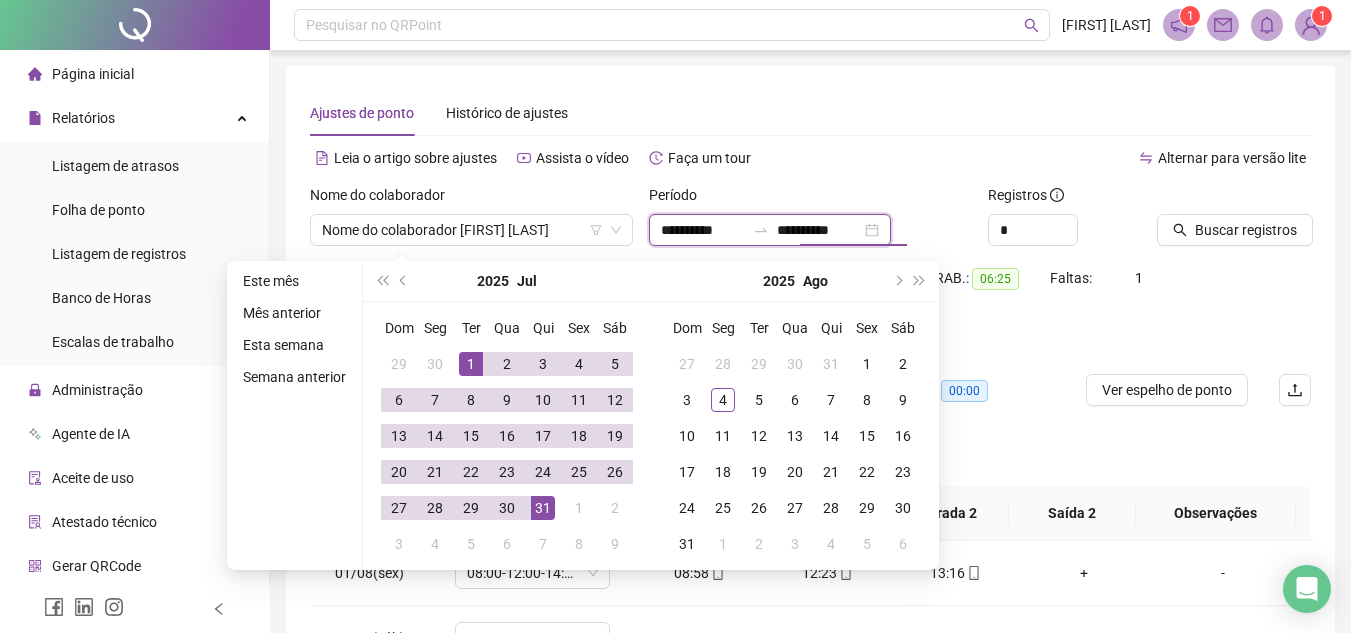 type on "**********" 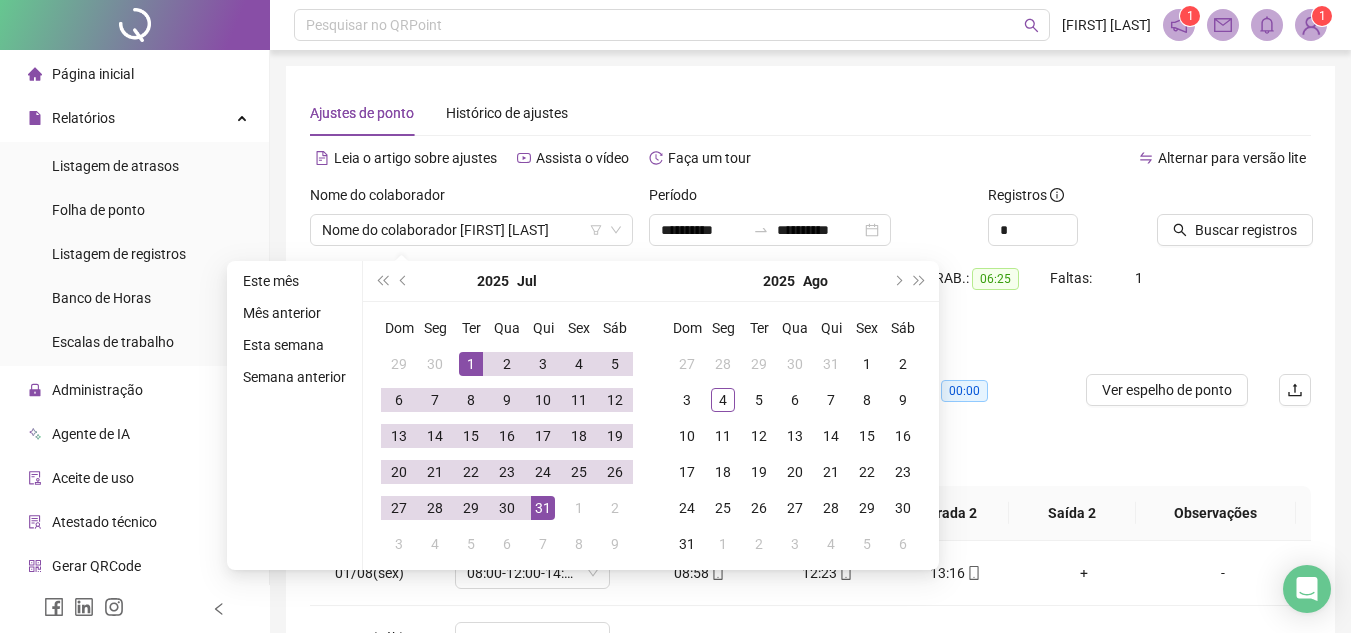 click on "HE 1  contabilizada no banco de horas" at bounding box center (810, 346) 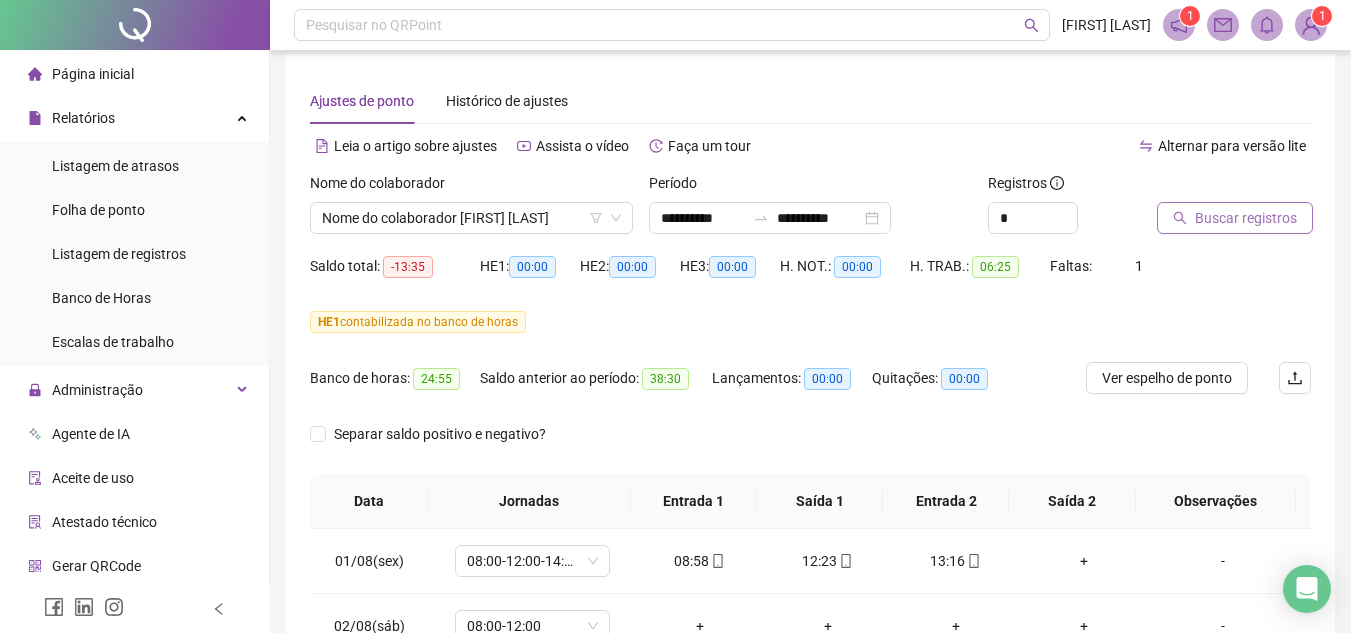 scroll, scrollTop: 0, scrollLeft: 0, axis: both 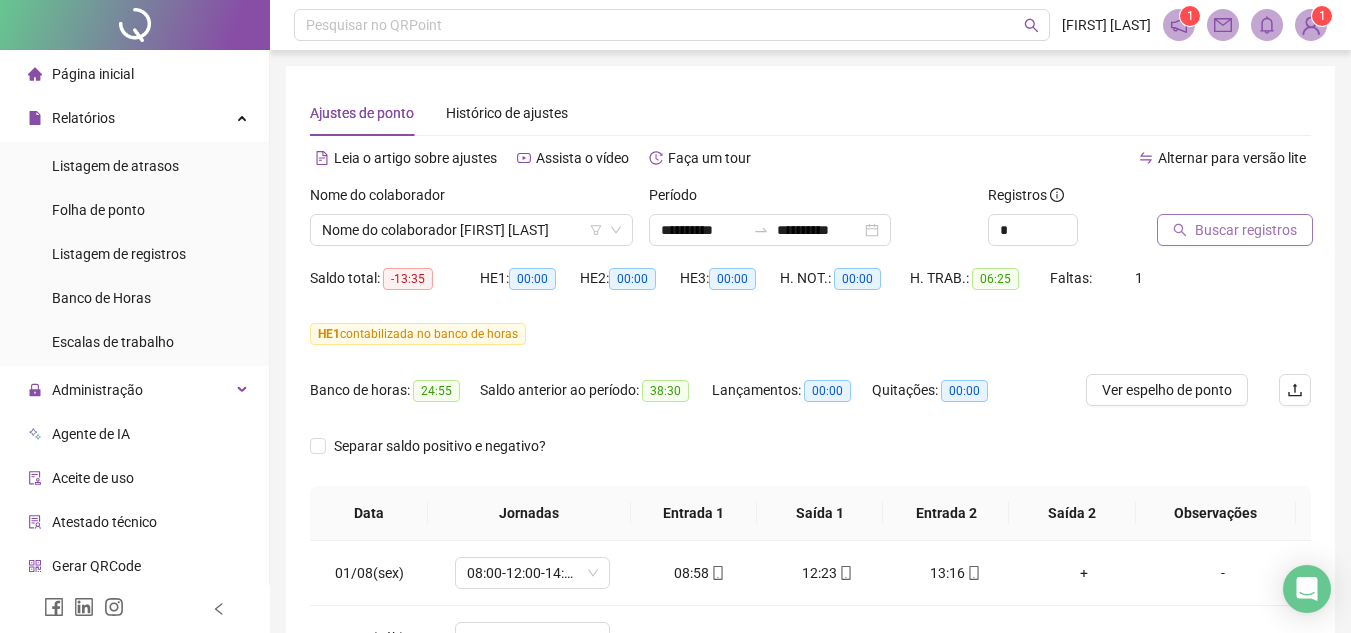 click on "Buscar registros" at bounding box center (1246, 230) 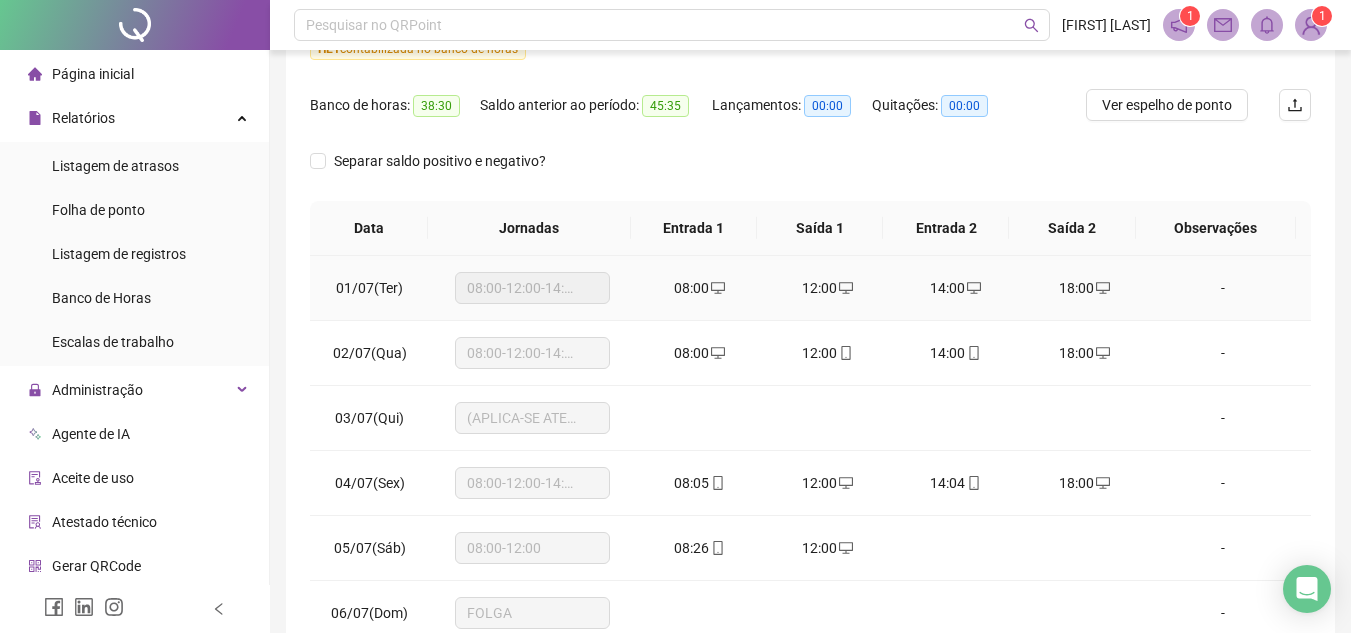 scroll, scrollTop: 400, scrollLeft: 0, axis: vertical 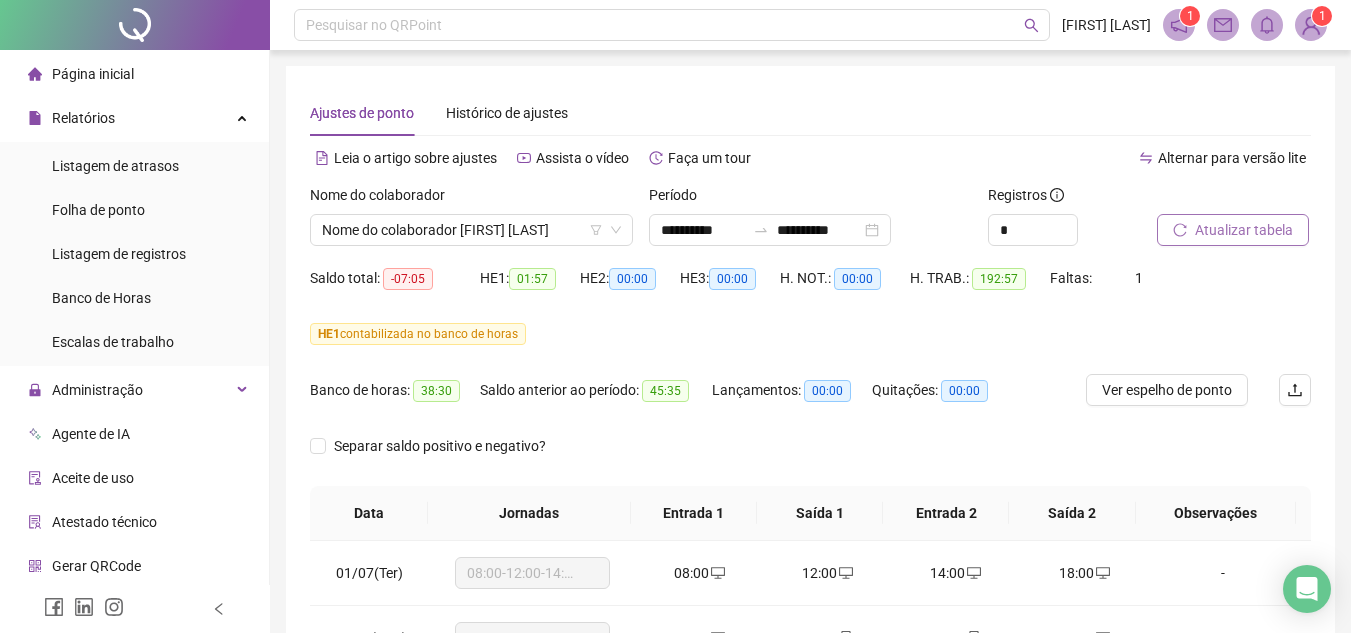 click on "Atualizar tabela" at bounding box center [1244, 230] 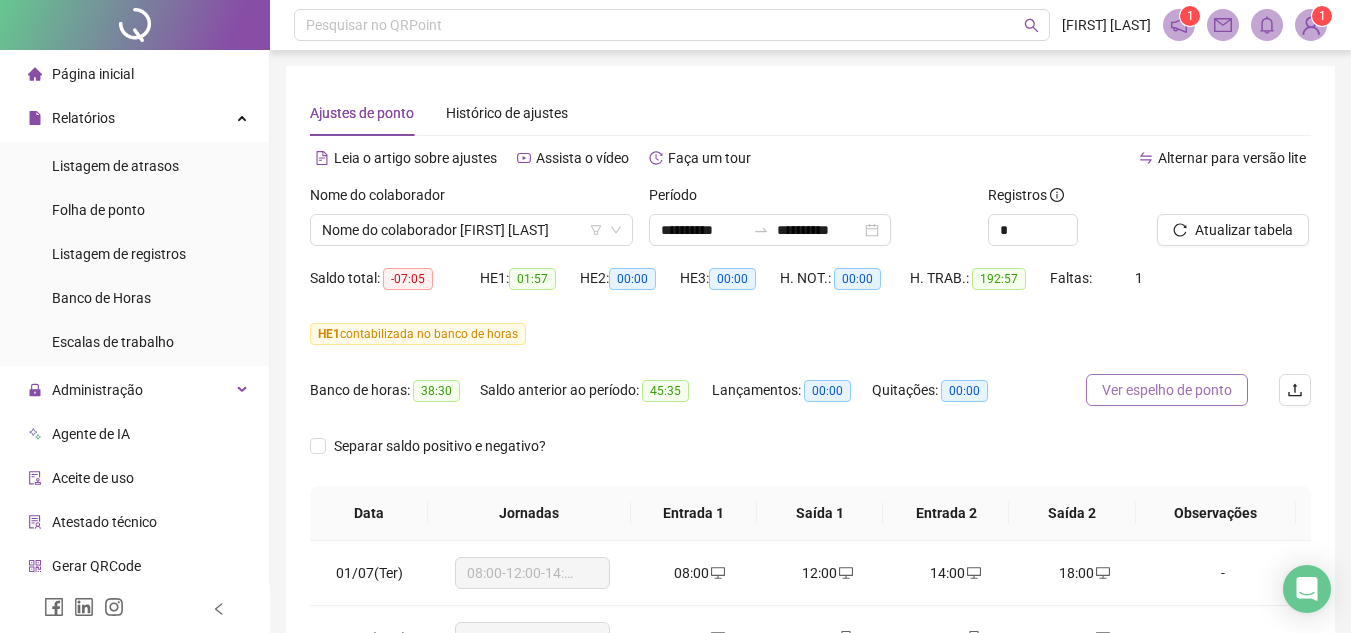 click on "Ver espelho de ponto" at bounding box center [1167, 390] 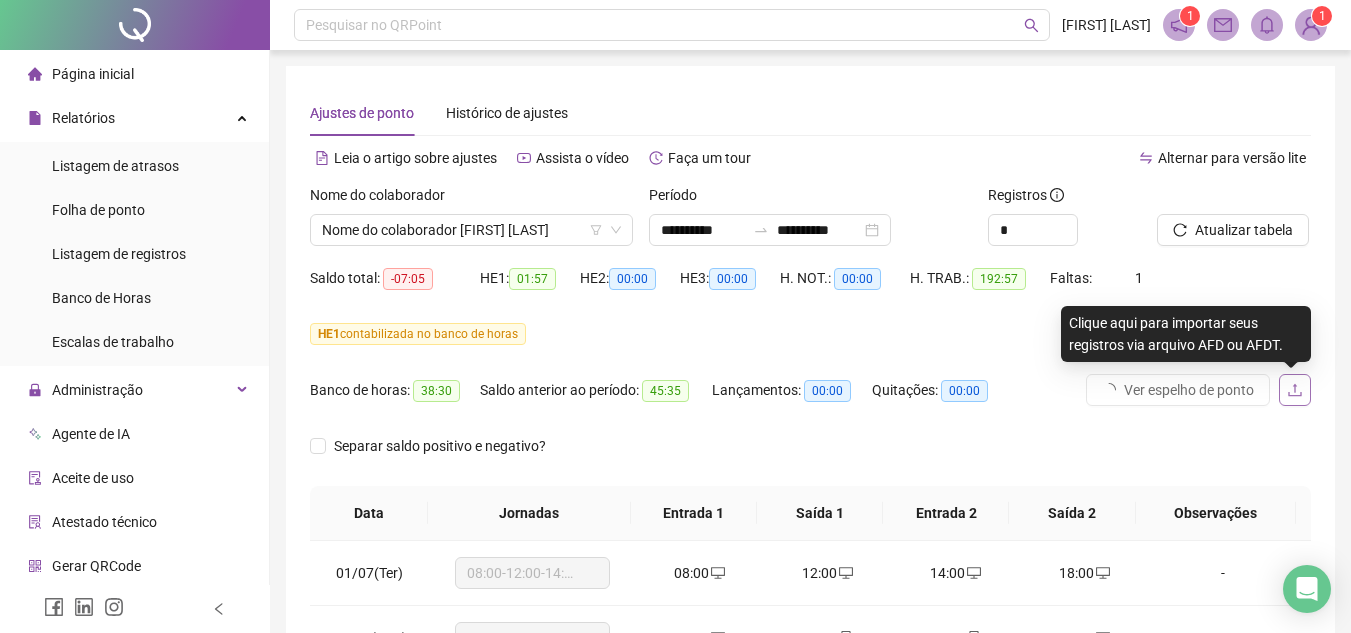 click 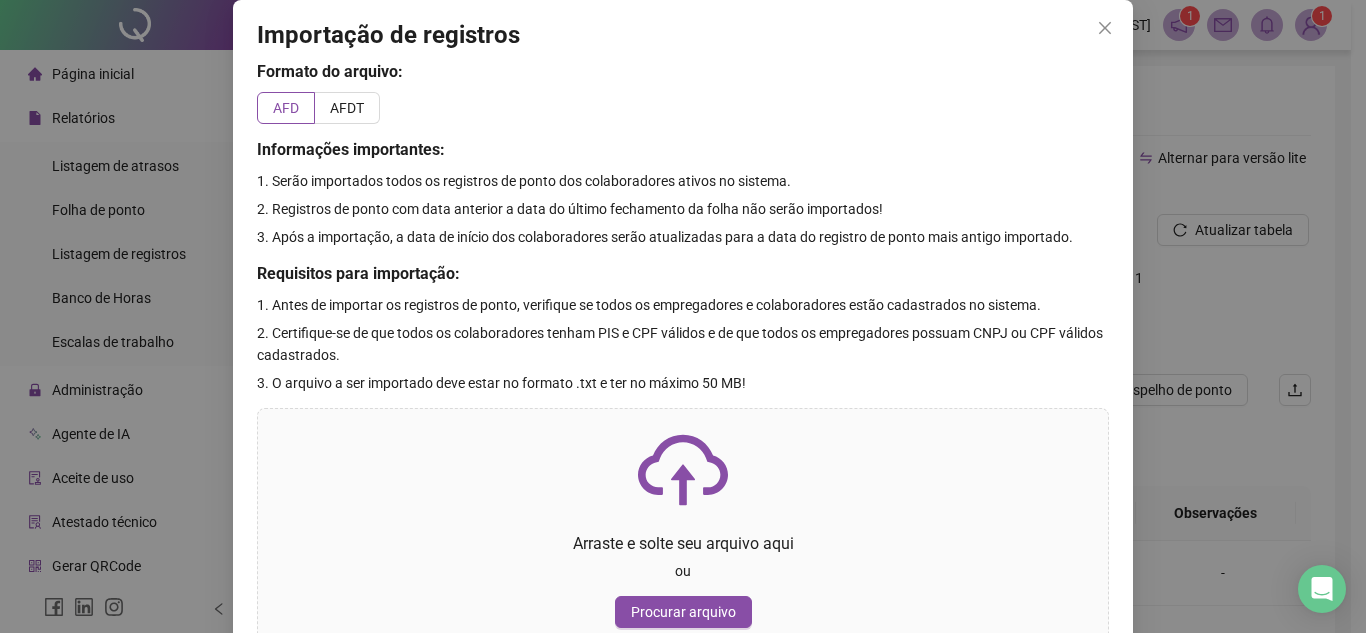 click on "Importação de registros" at bounding box center (683, 36) 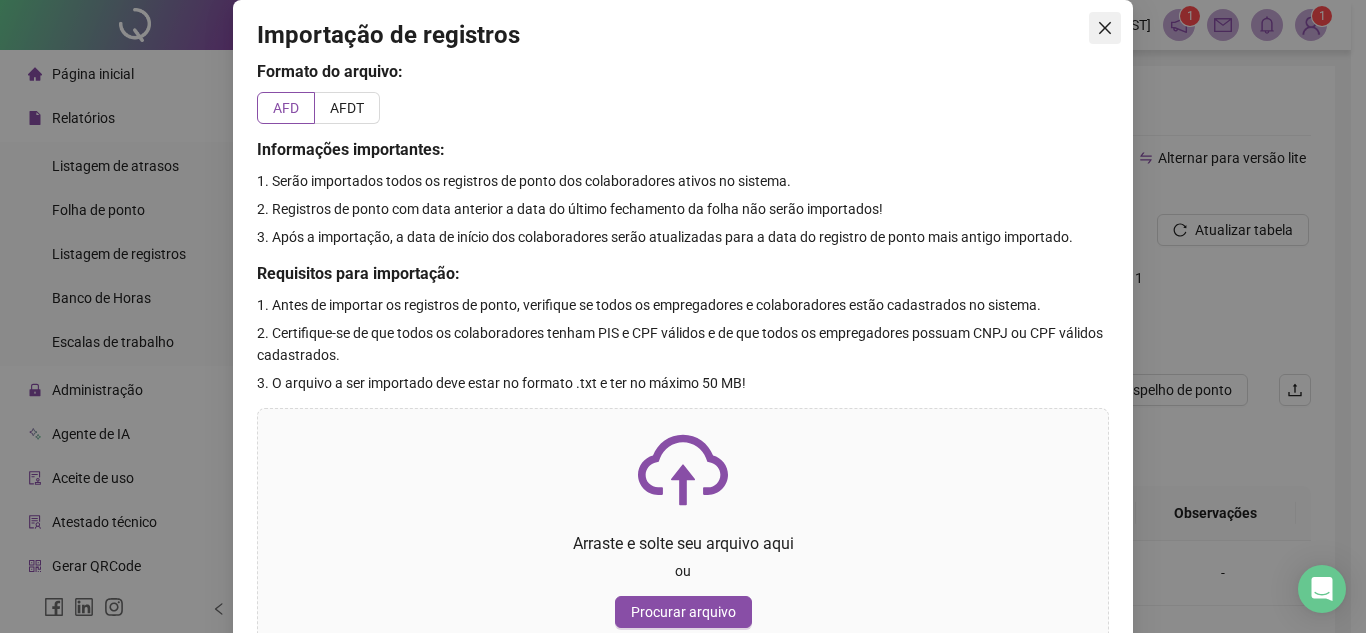 click 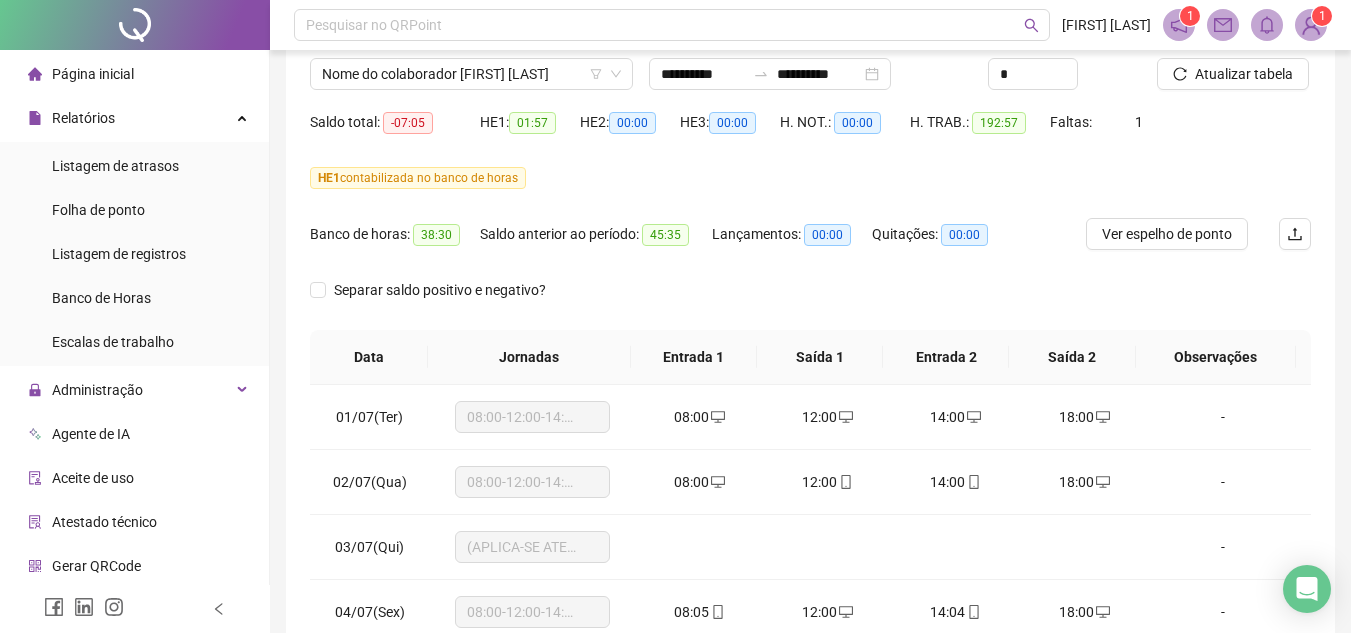 scroll, scrollTop: 200, scrollLeft: 0, axis: vertical 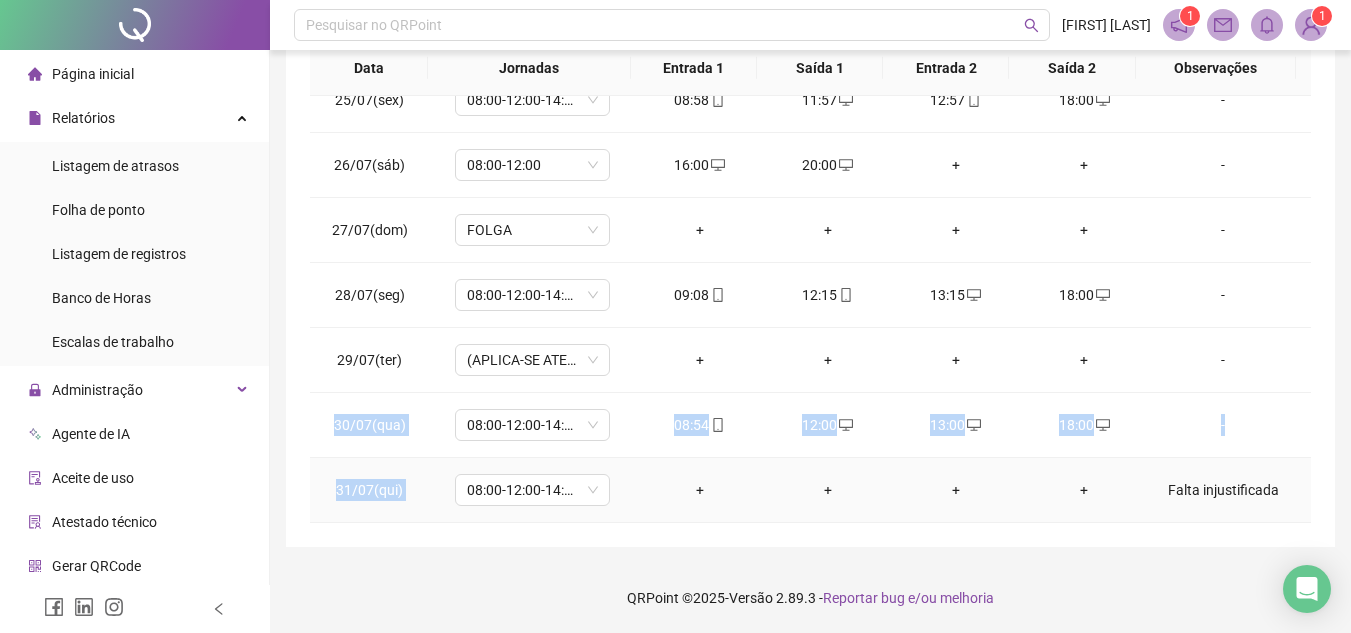 drag, startPoint x: 323, startPoint y: 439, endPoint x: 640, endPoint y: 468, distance: 318.32373 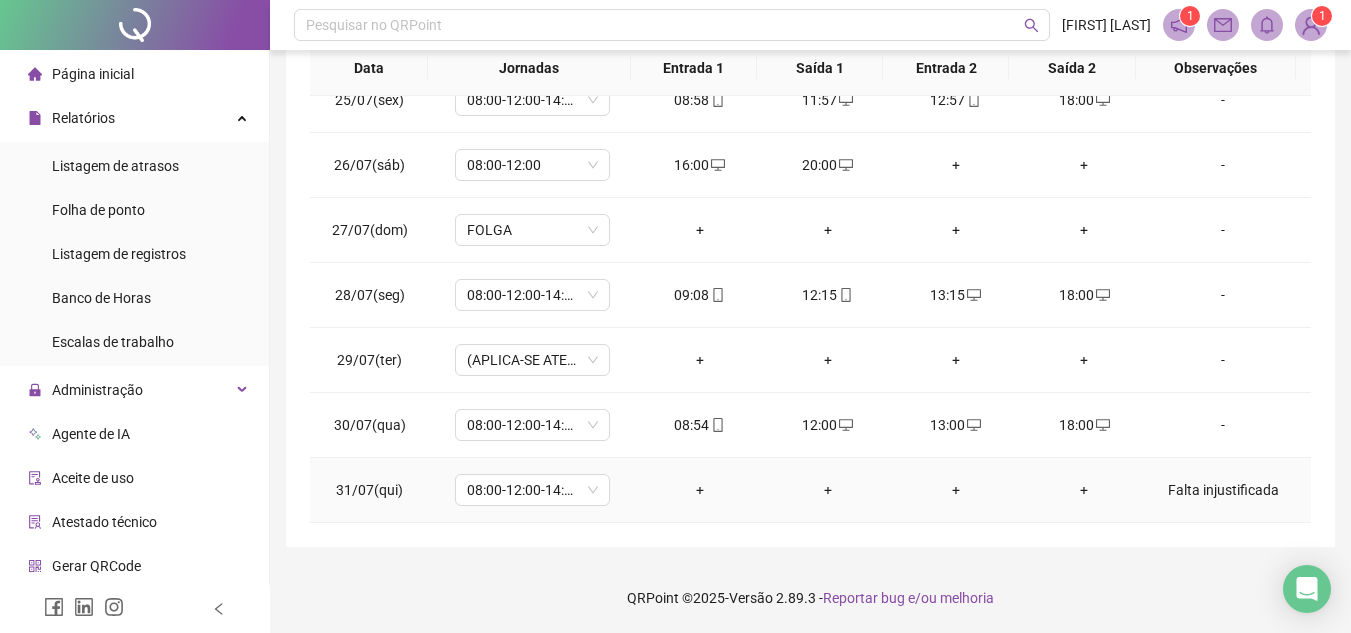 click on "+" at bounding box center [956, 490] 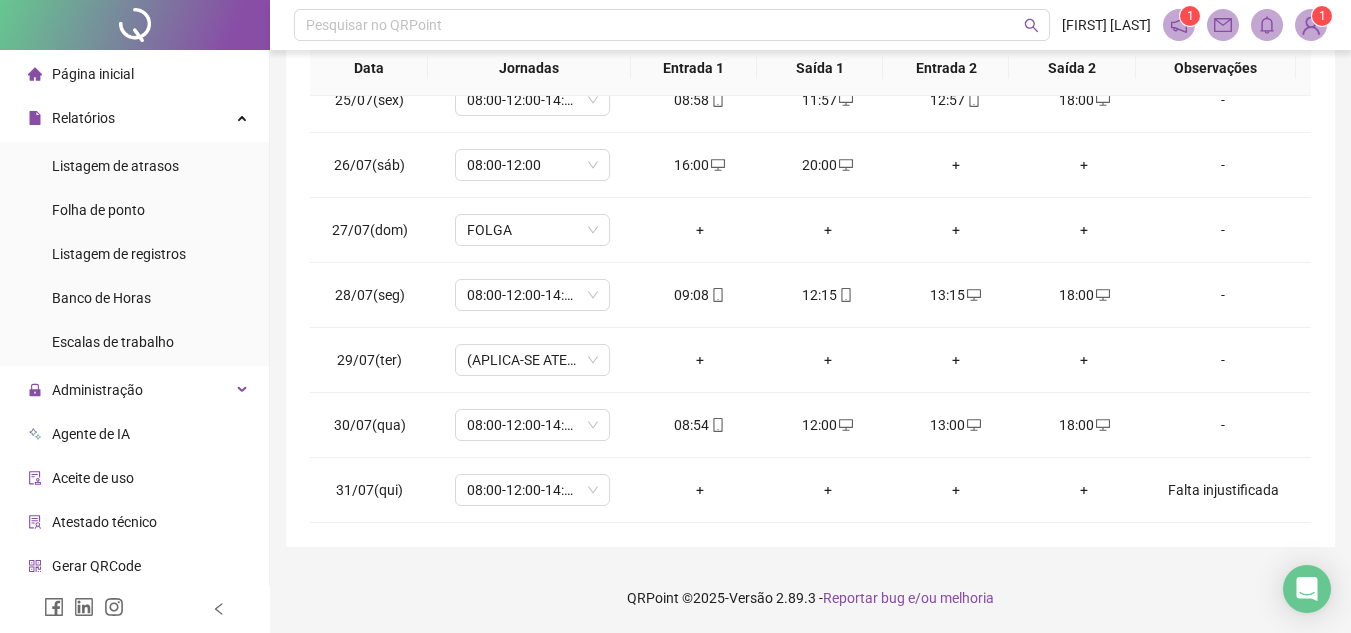 click on "**********" at bounding box center (810, 84) 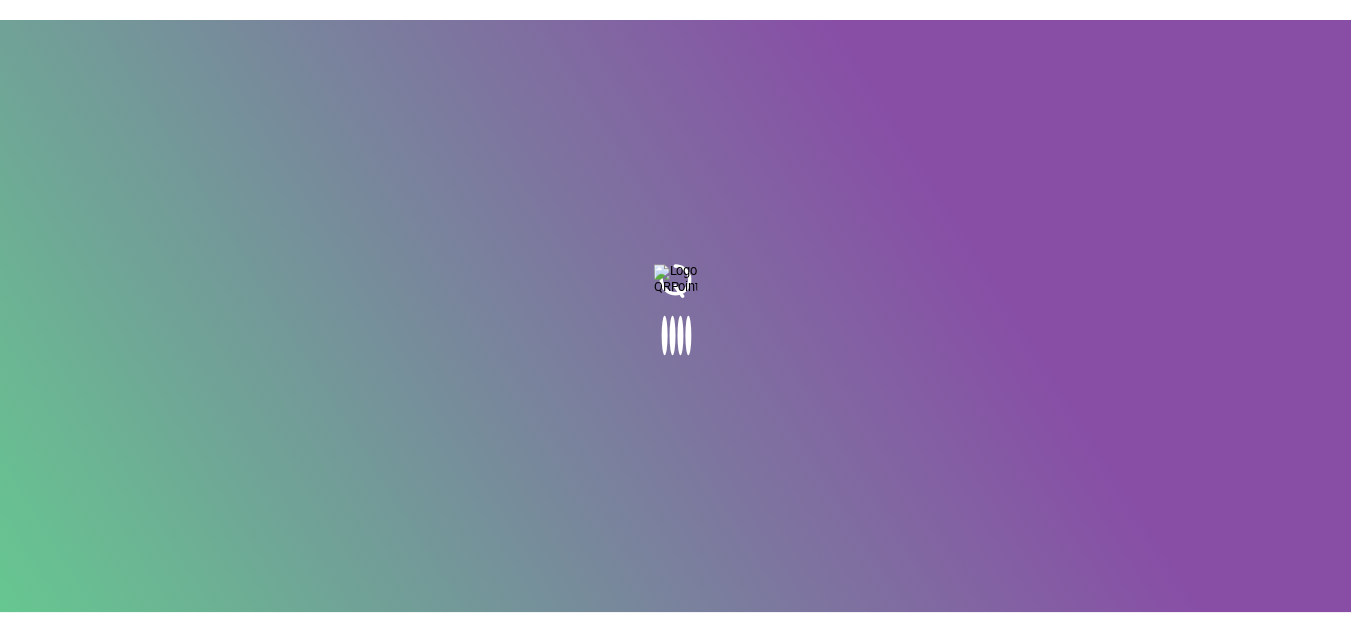 scroll, scrollTop: 0, scrollLeft: 0, axis: both 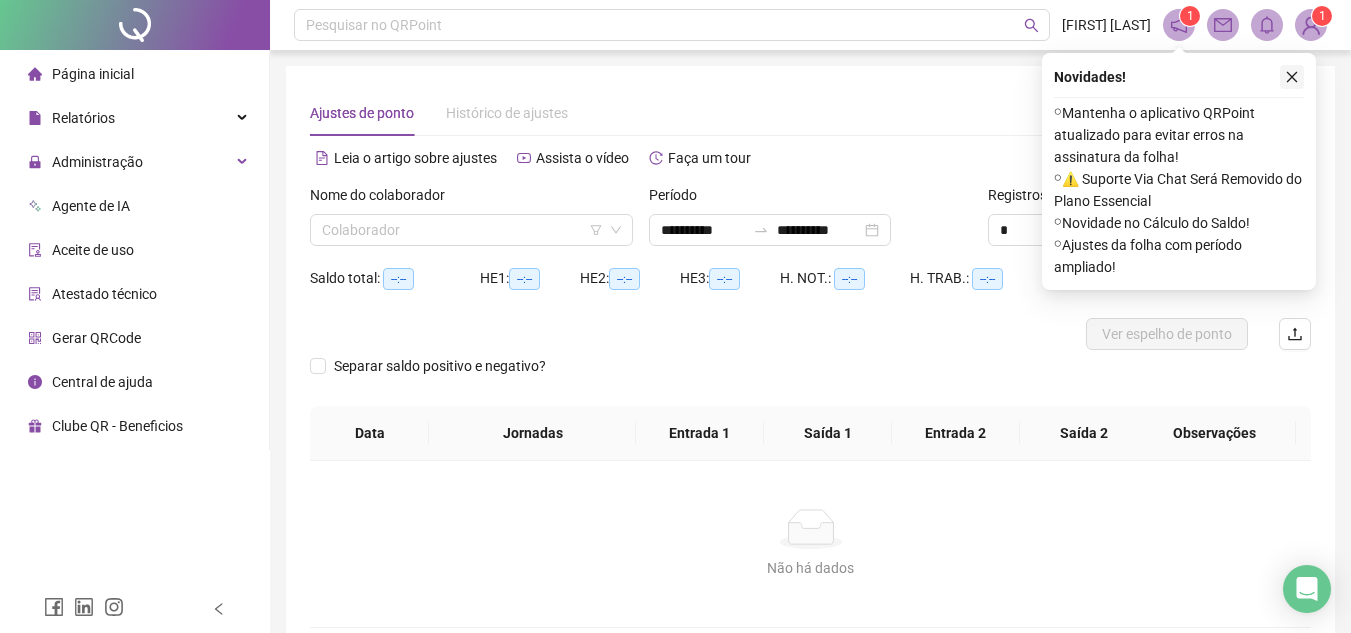 click 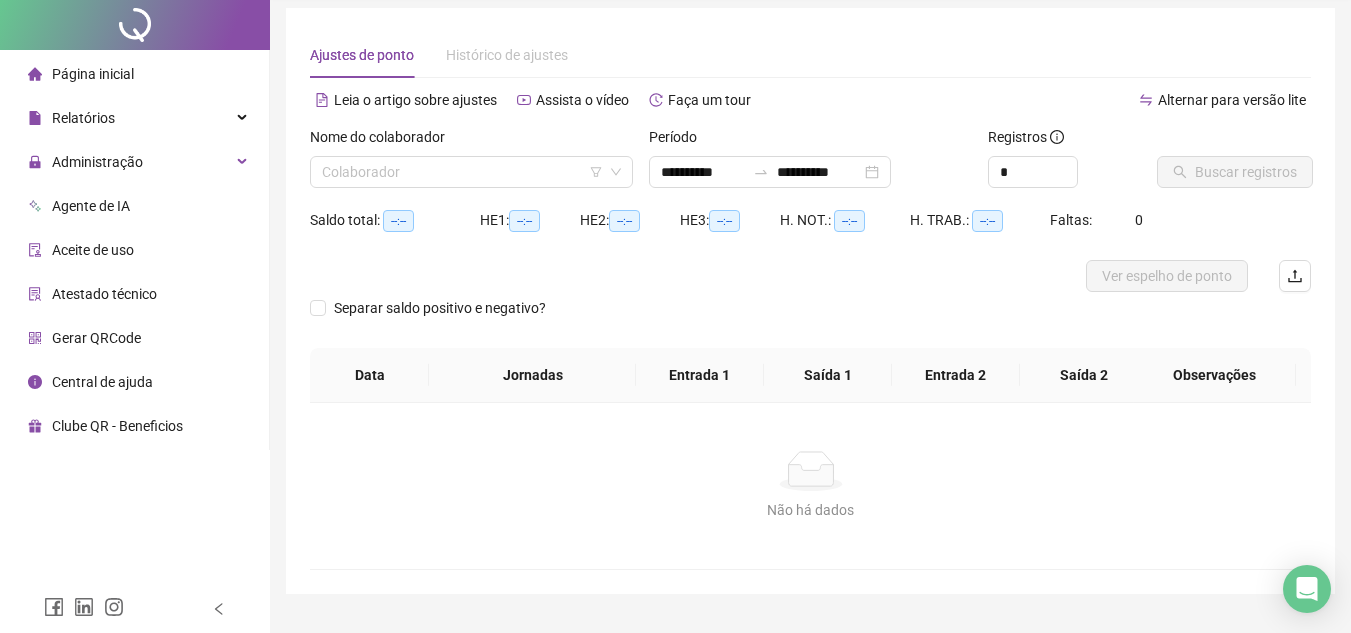 scroll, scrollTop: 105, scrollLeft: 0, axis: vertical 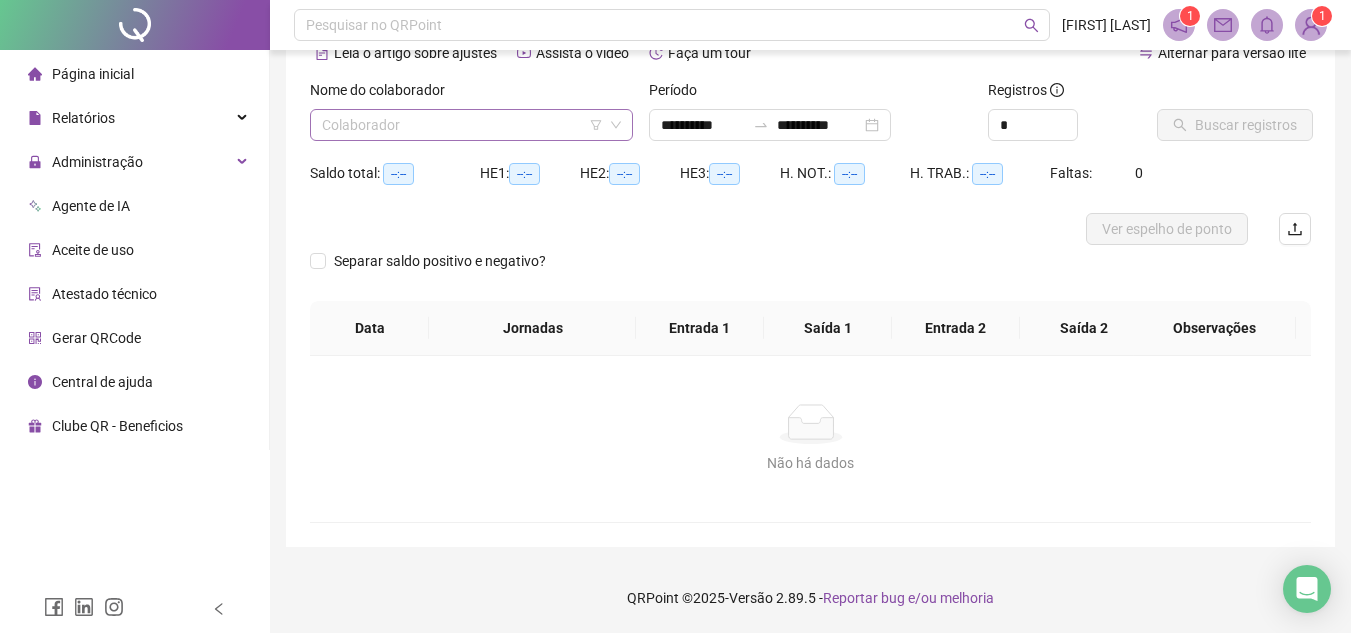 click at bounding box center [462, 125] 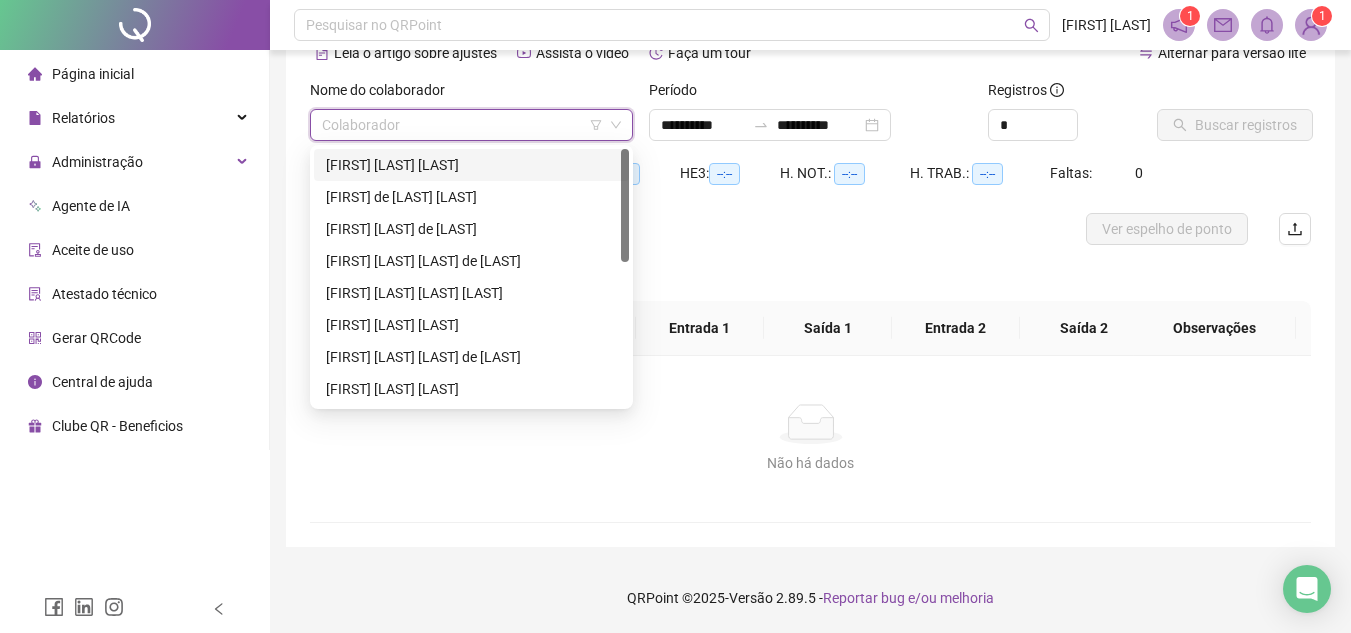 click on "[FIRST] [LAST] [LAST]" at bounding box center [471, 165] 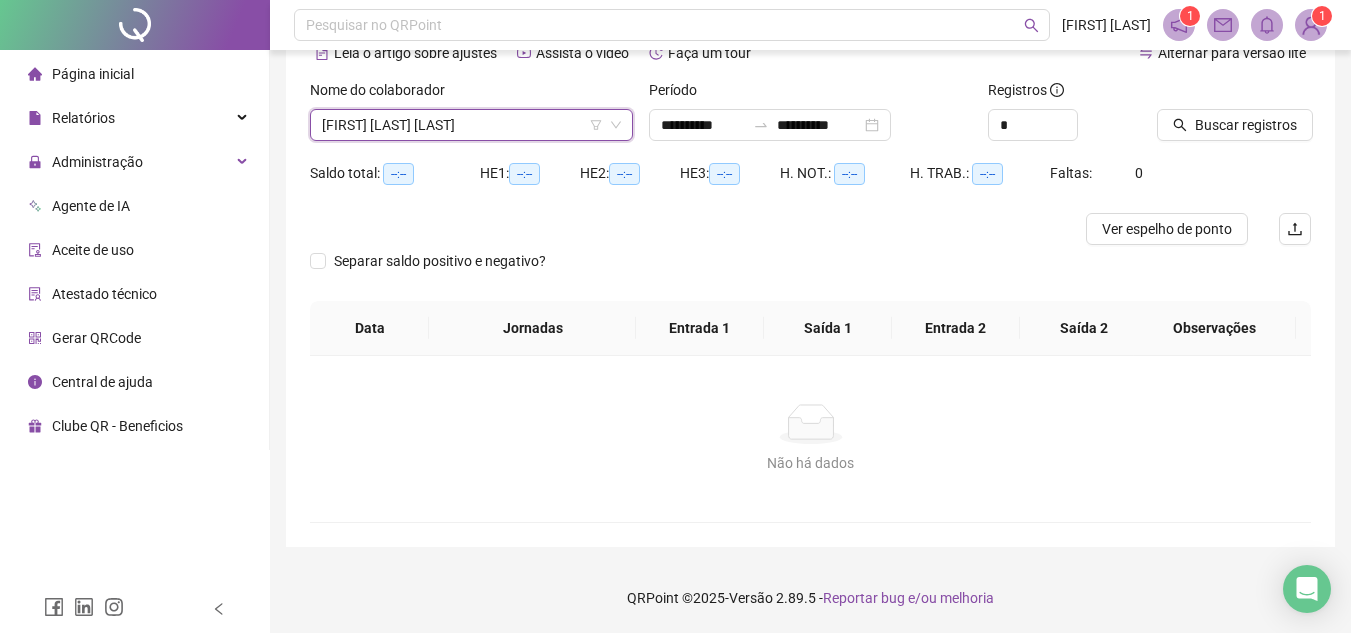 scroll, scrollTop: 105, scrollLeft: 0, axis: vertical 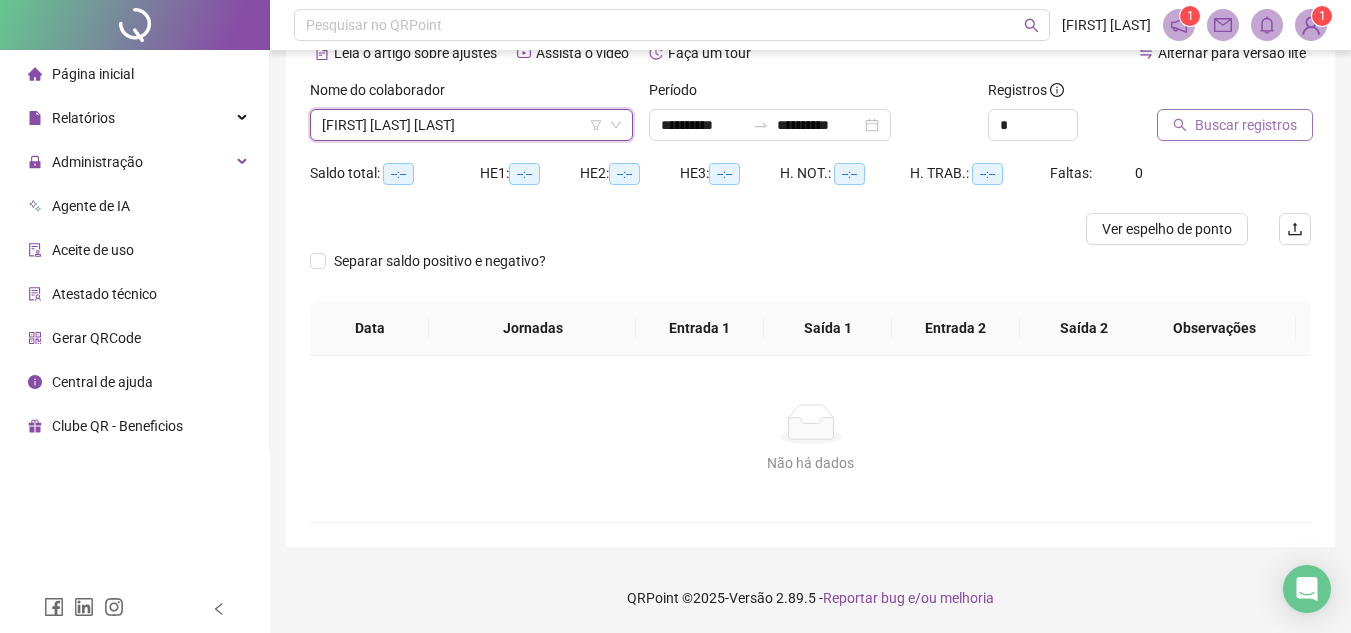 click on "Buscar registros" at bounding box center [1246, 125] 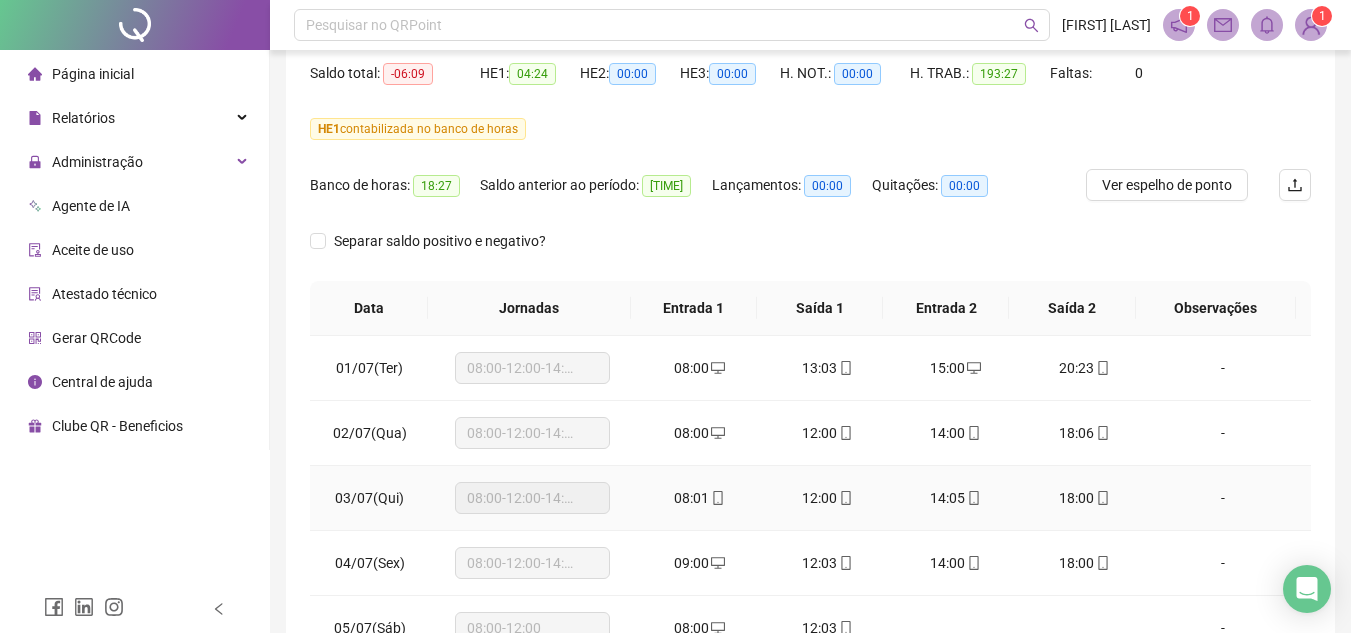 scroll, scrollTop: 445, scrollLeft: 0, axis: vertical 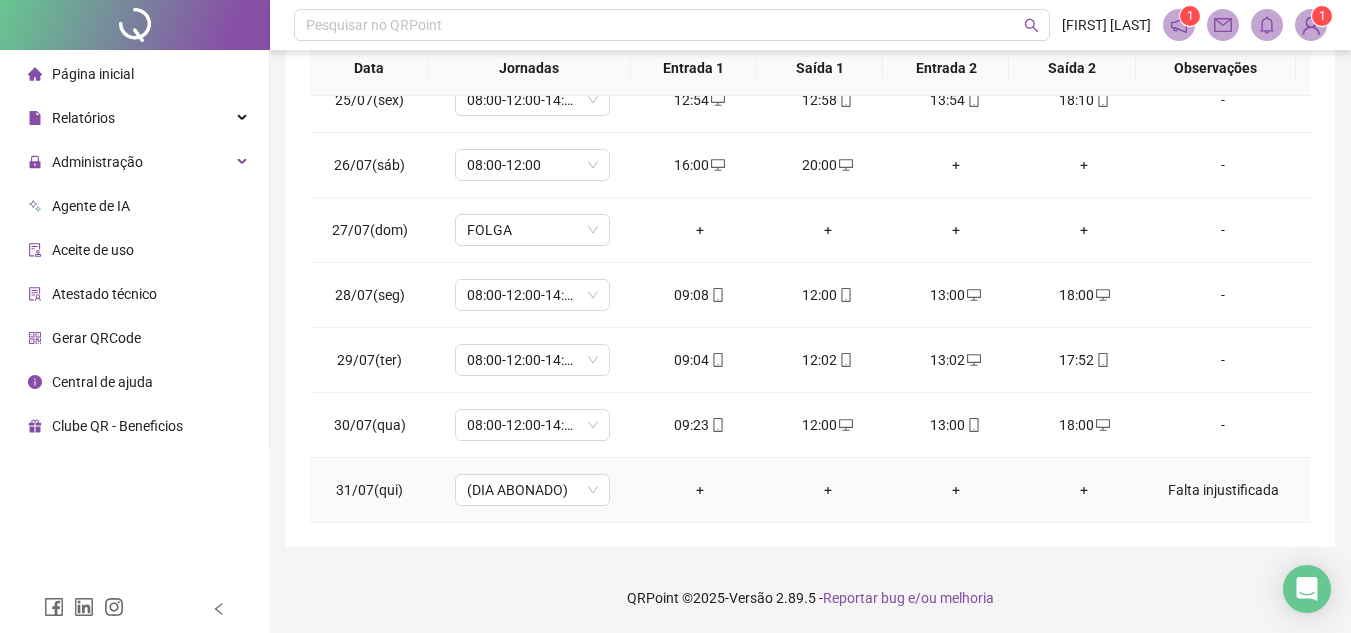 click on "Falta injustificada" at bounding box center [1223, 490] 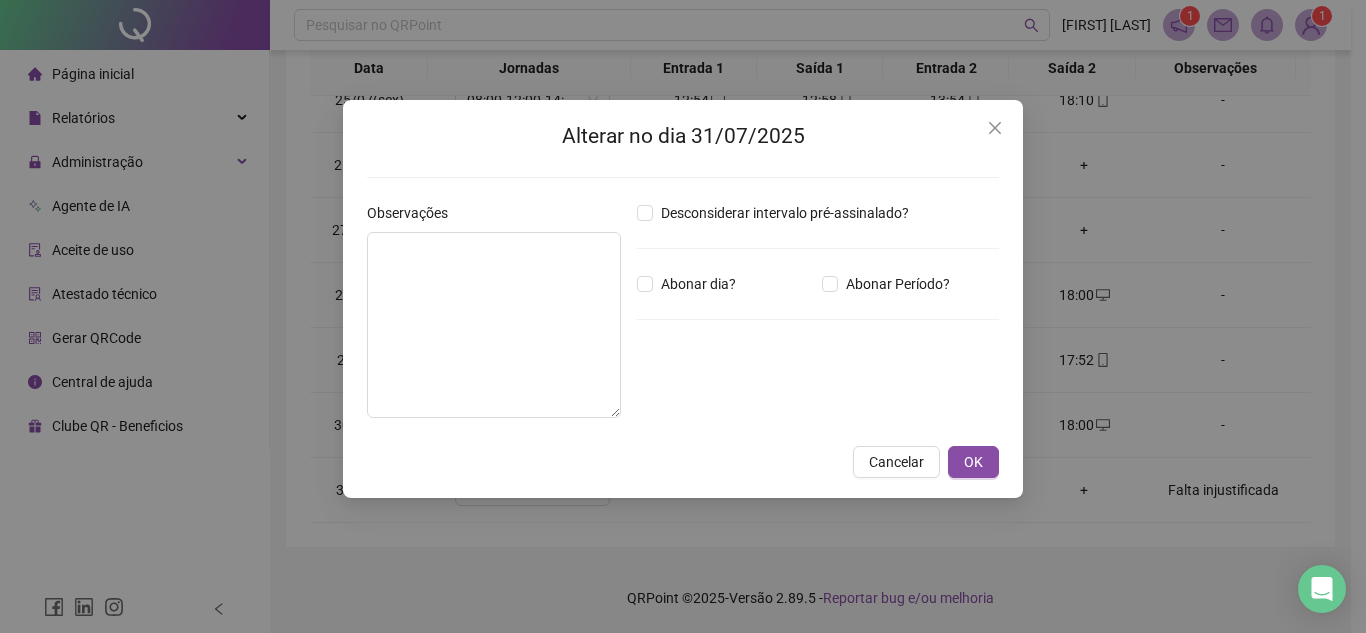 type on "**********" 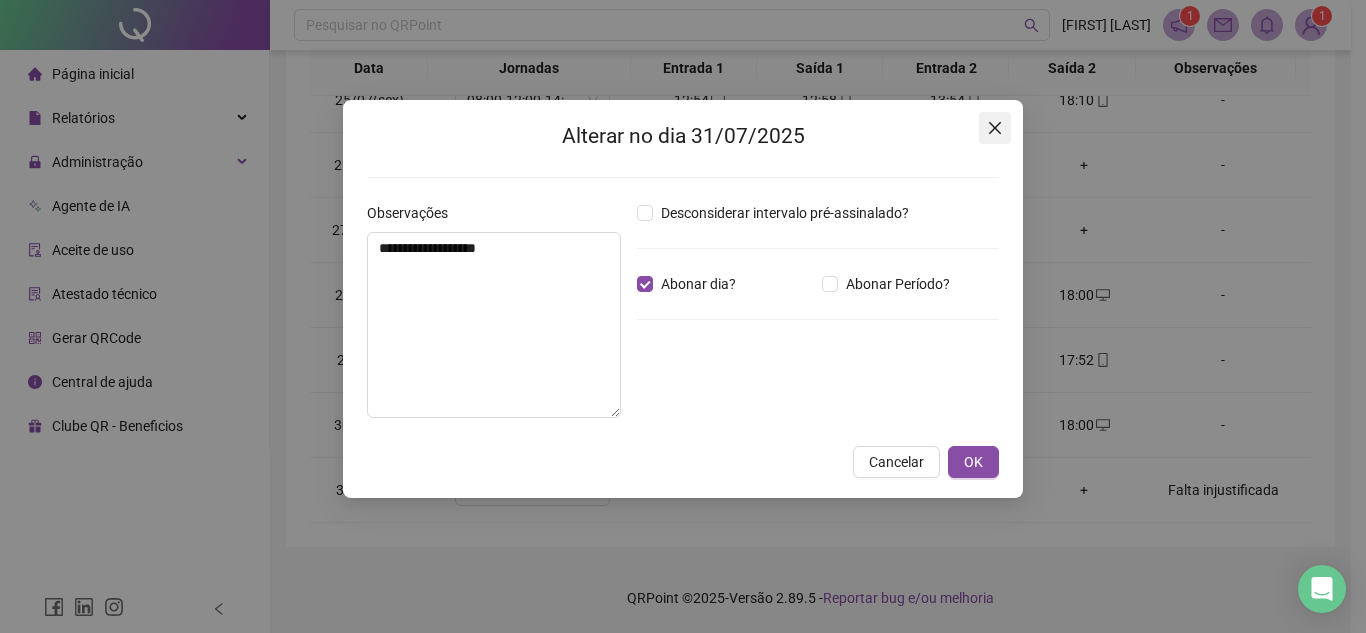 click at bounding box center (995, 128) 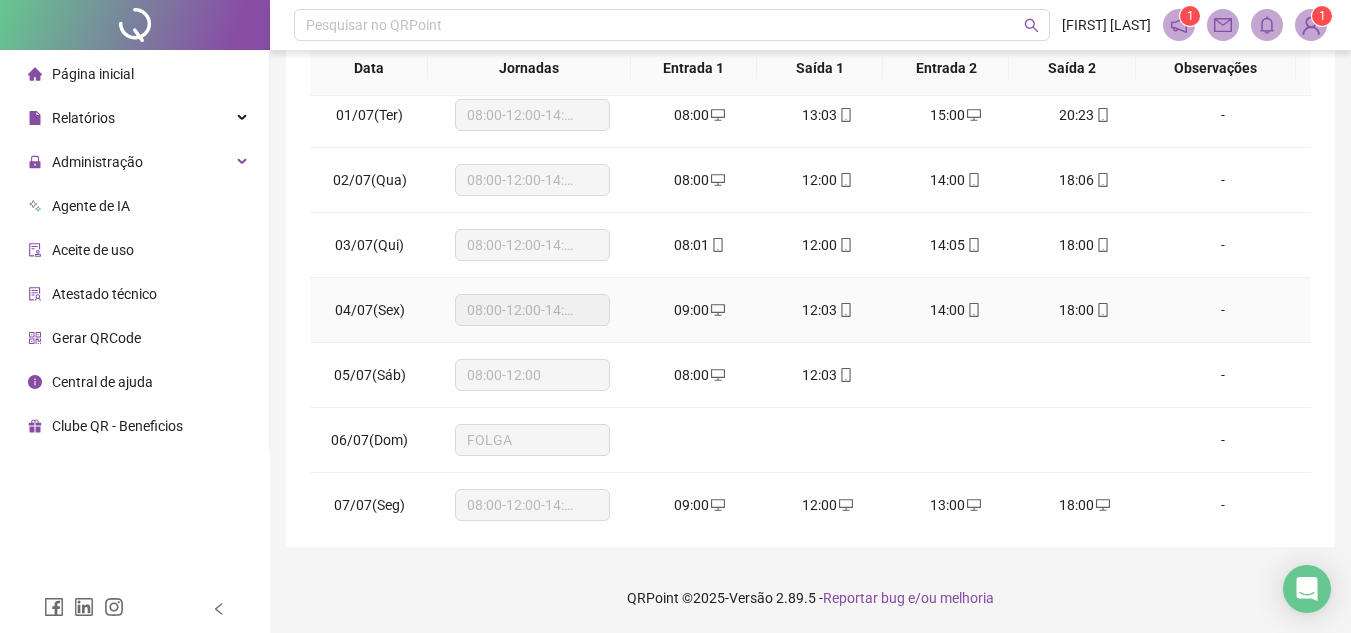 scroll, scrollTop: 0, scrollLeft: 0, axis: both 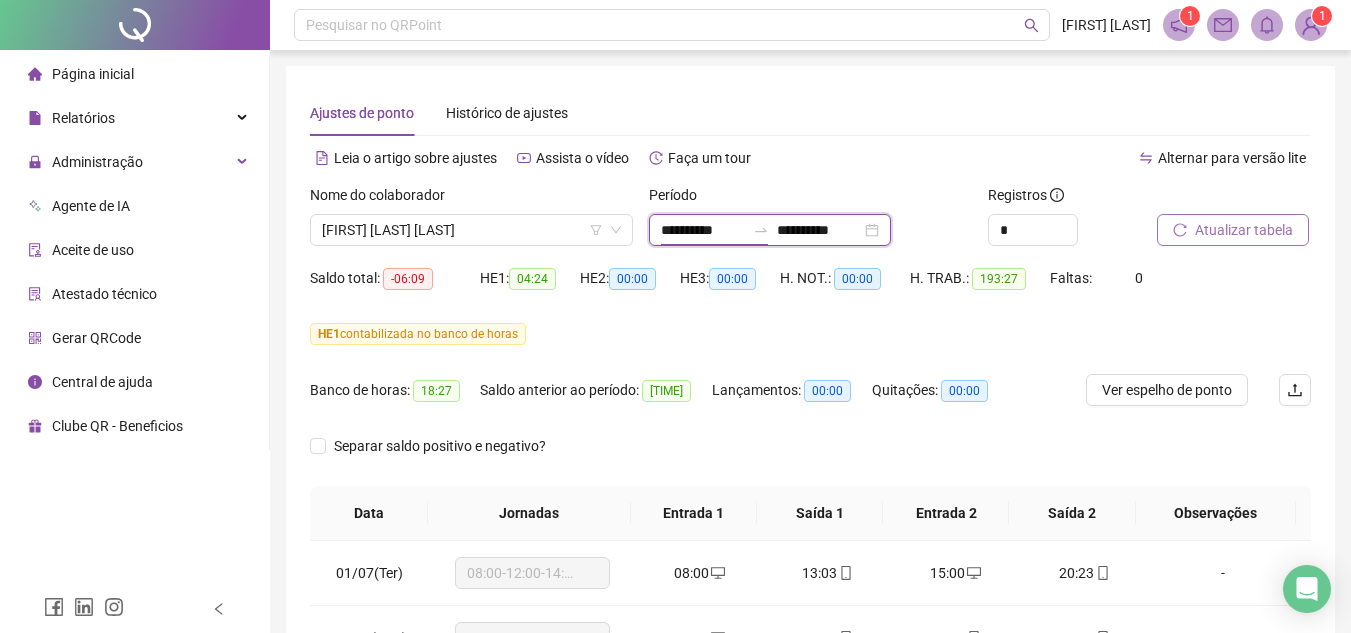 click on "**********" at bounding box center [703, 230] 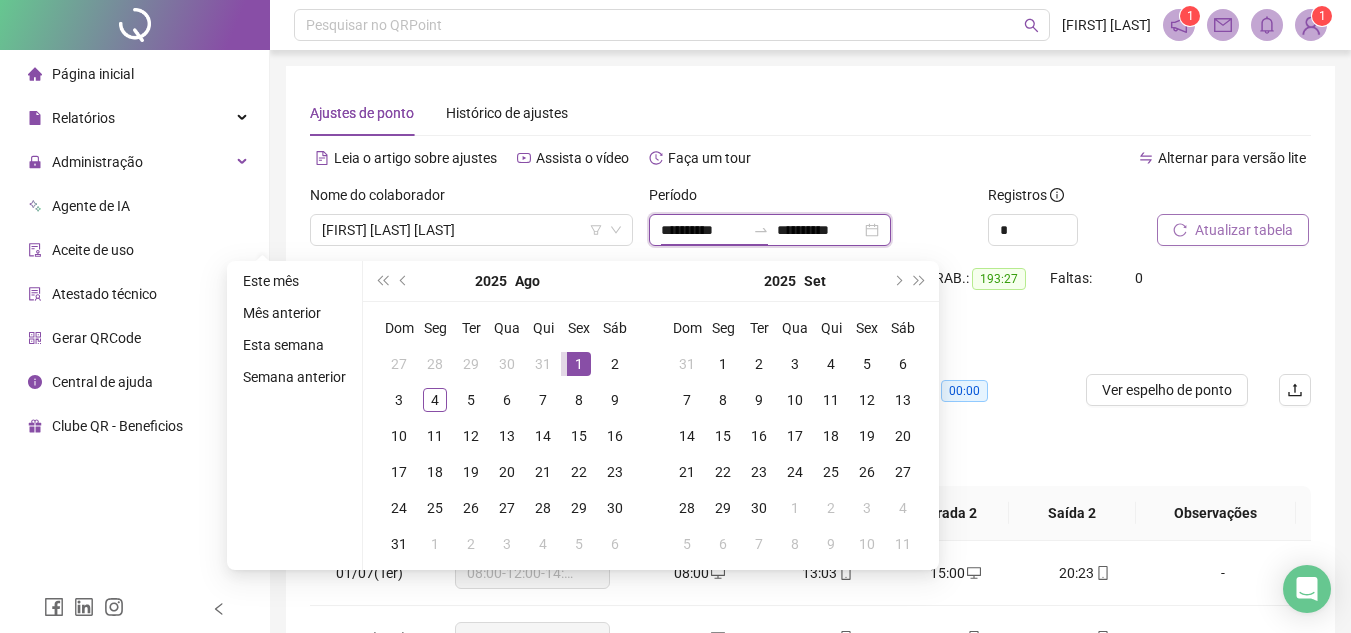 click on "**********" at bounding box center (770, 230) 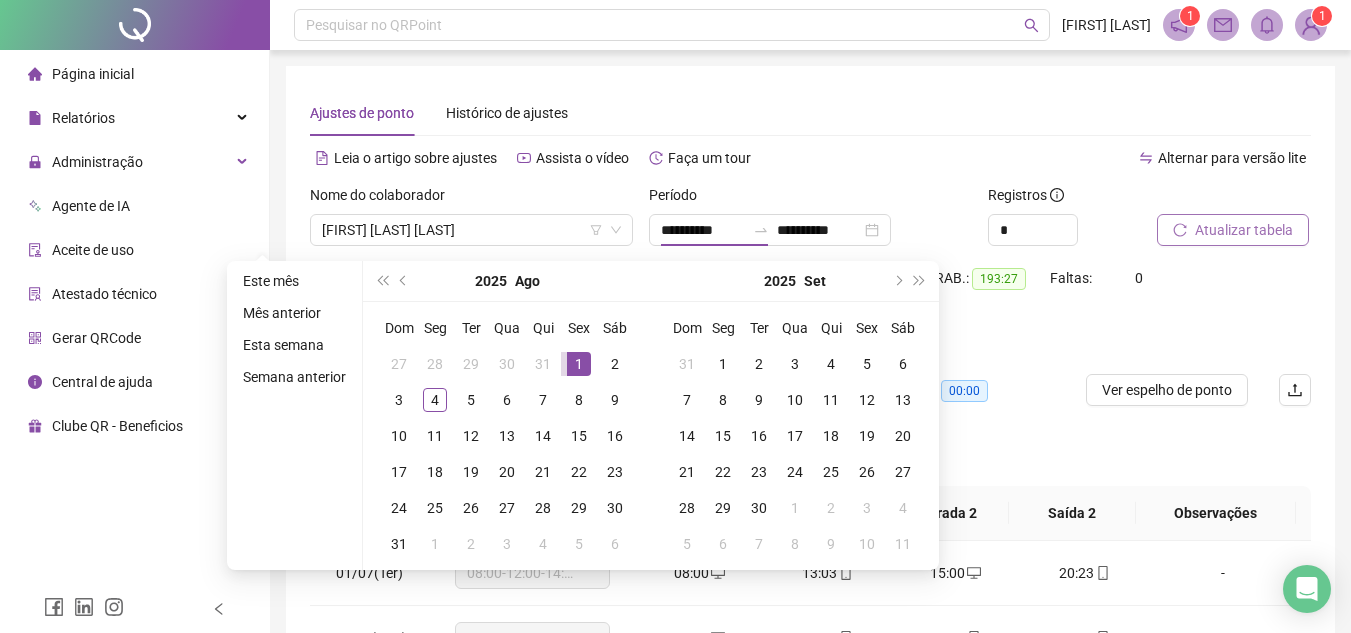 click on "Período" at bounding box center (810, 199) 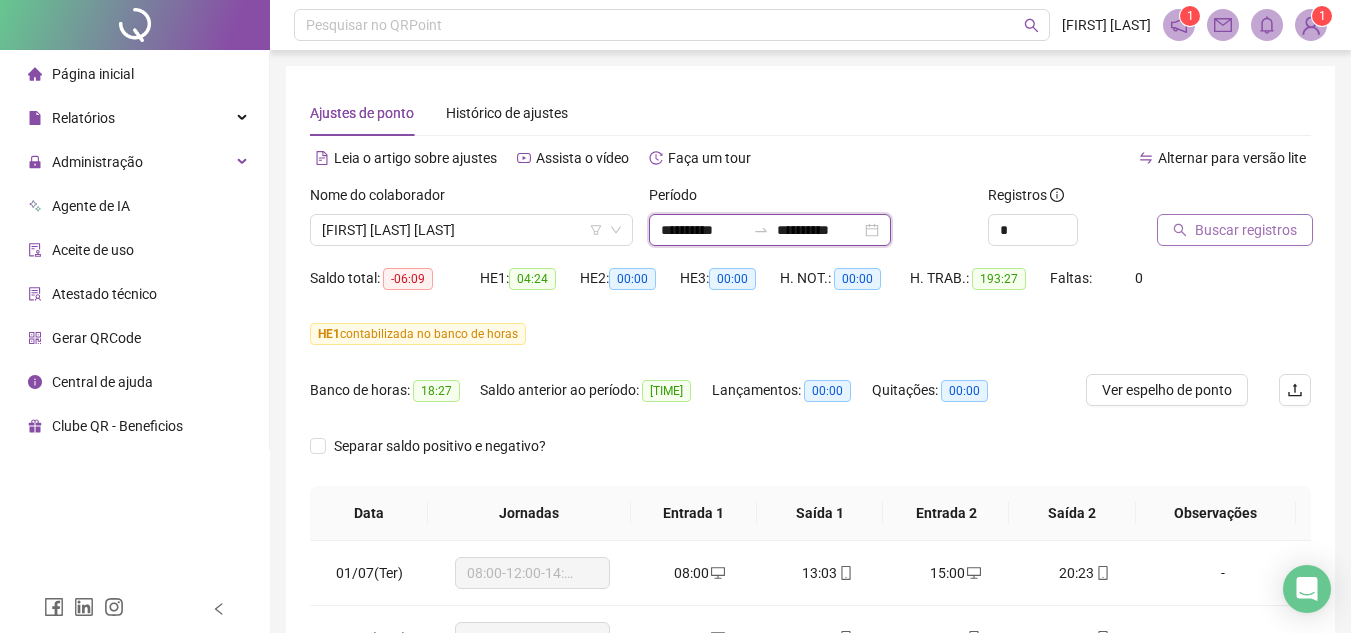 click on "**********" at bounding box center [703, 230] 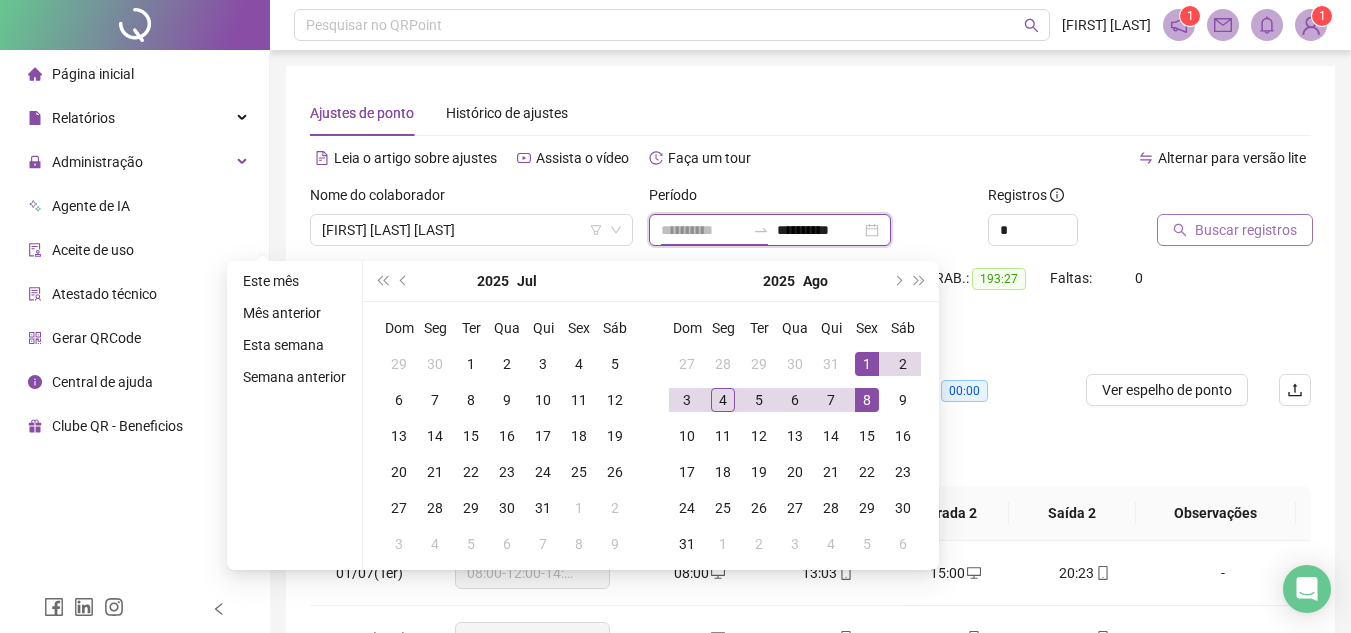 type on "**********" 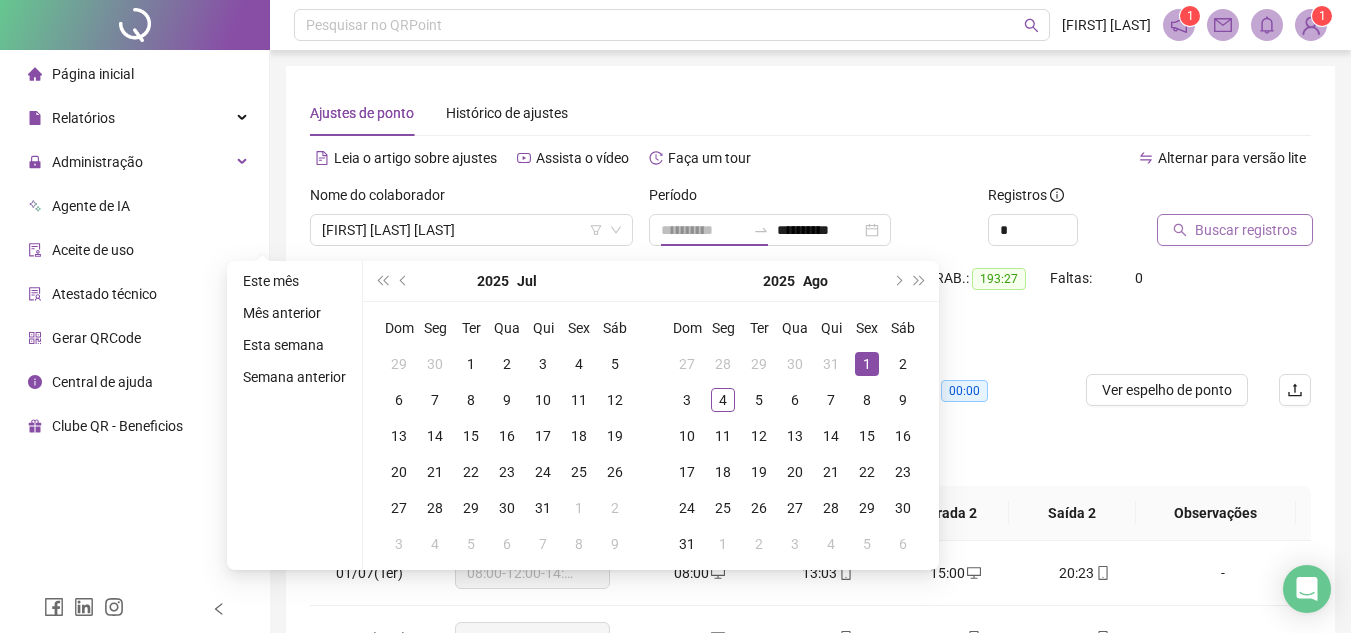 click on "1" at bounding box center (867, 364) 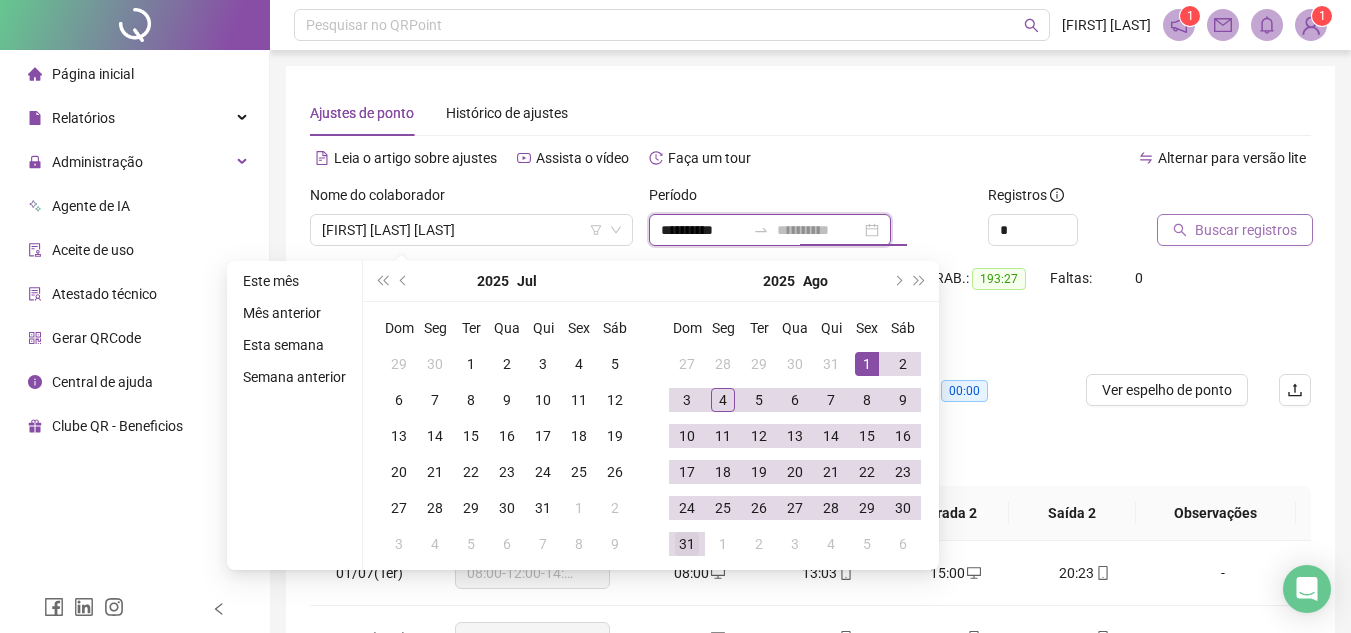 type on "**********" 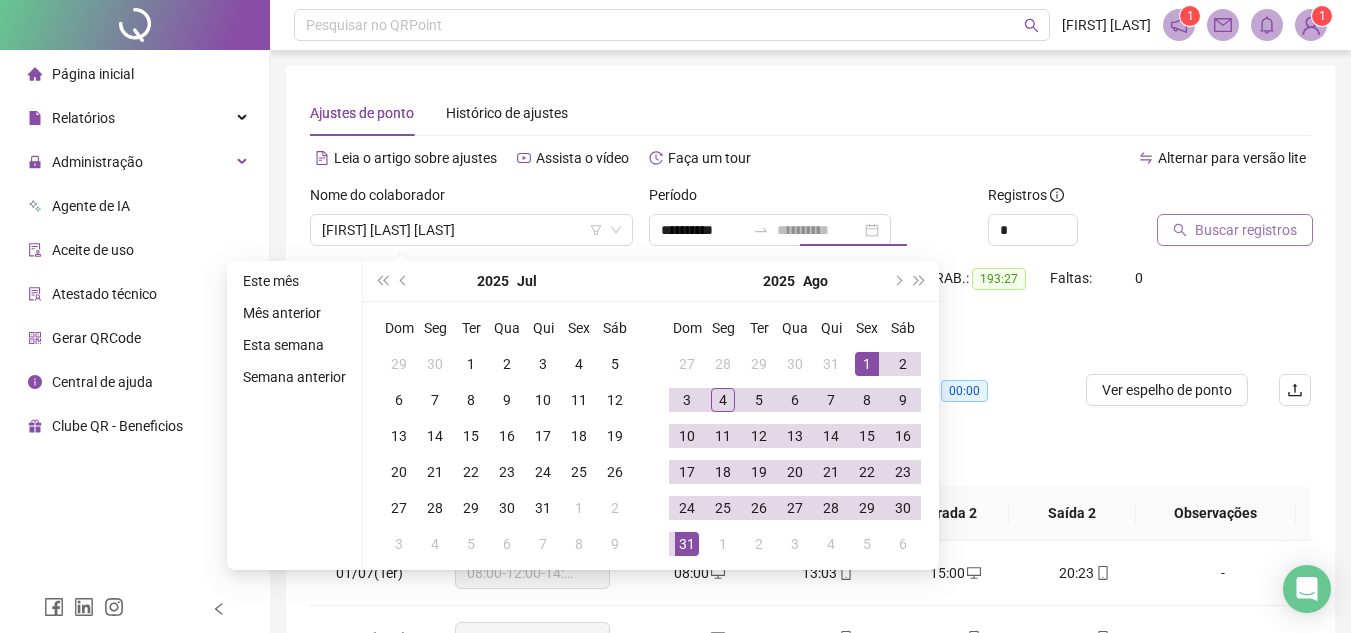 click on "31" at bounding box center (687, 544) 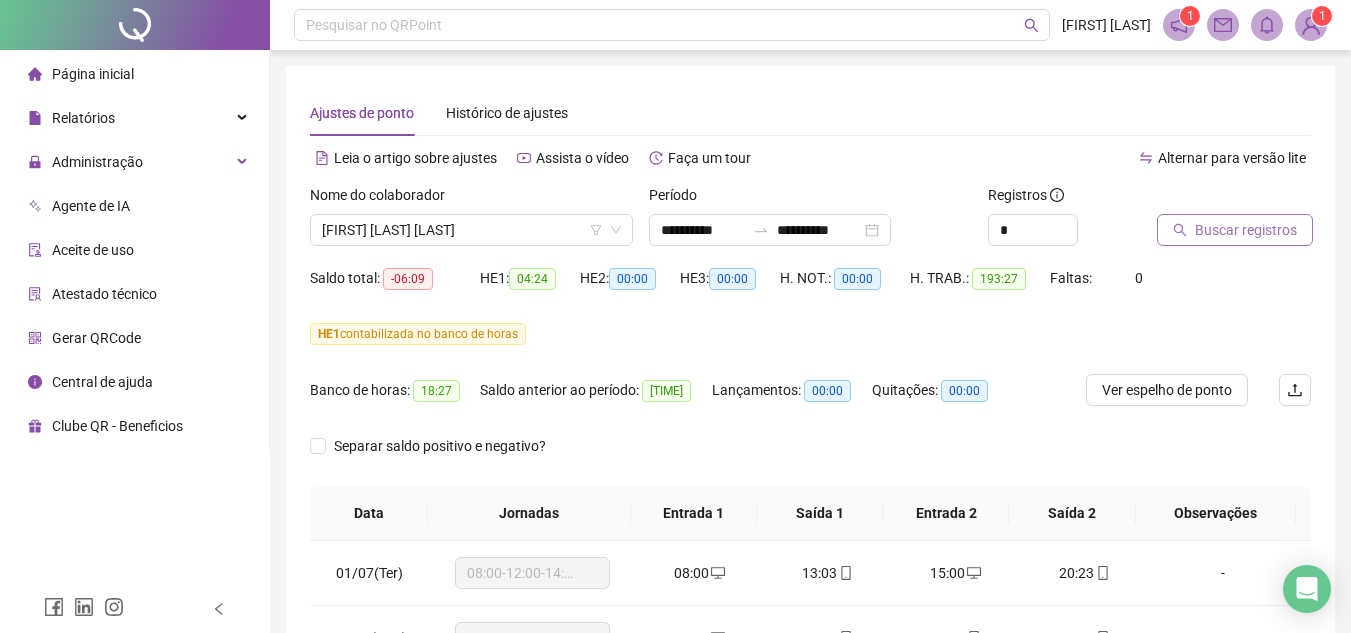 click on "Buscar registros" at bounding box center [1246, 230] 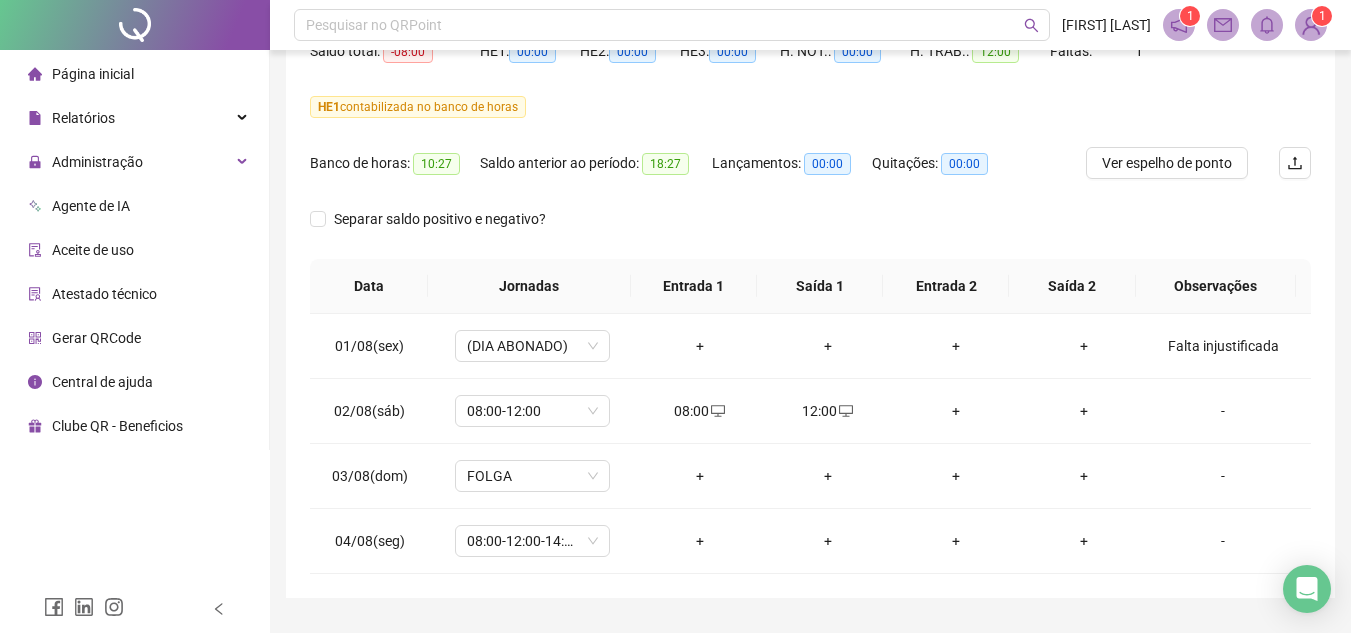scroll, scrollTop: 278, scrollLeft: 0, axis: vertical 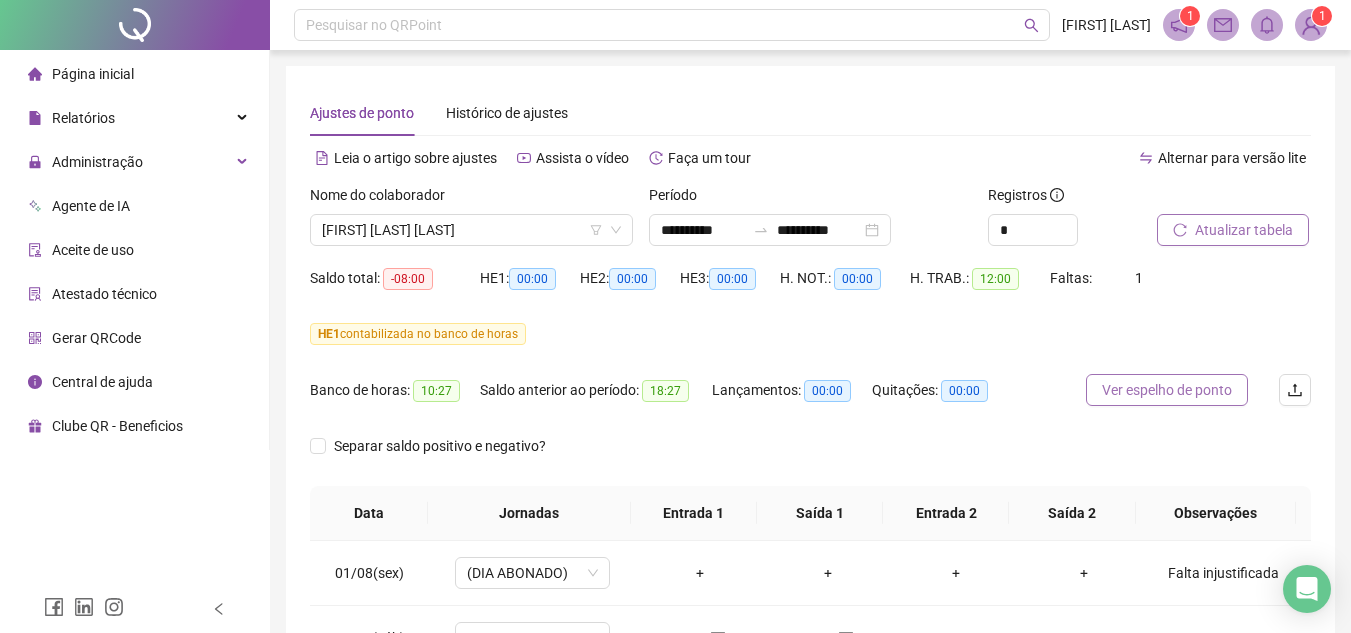 click on "Ver espelho de ponto" at bounding box center [1167, 390] 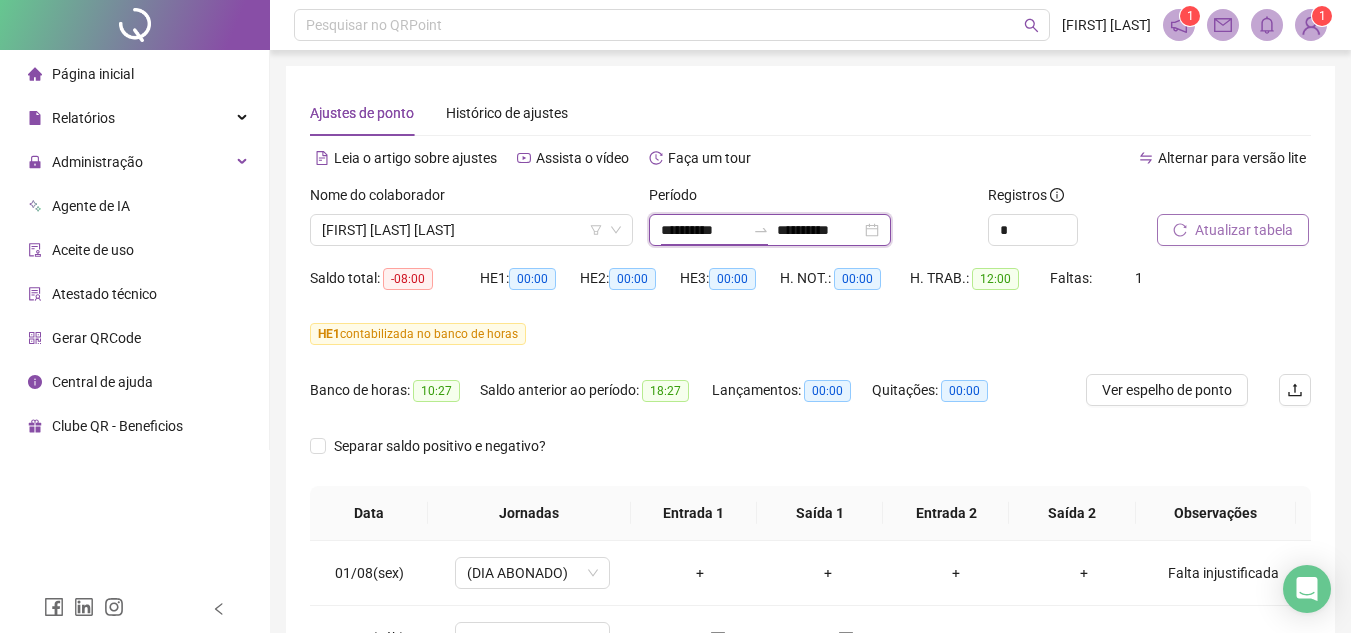 click on "**********" at bounding box center (703, 230) 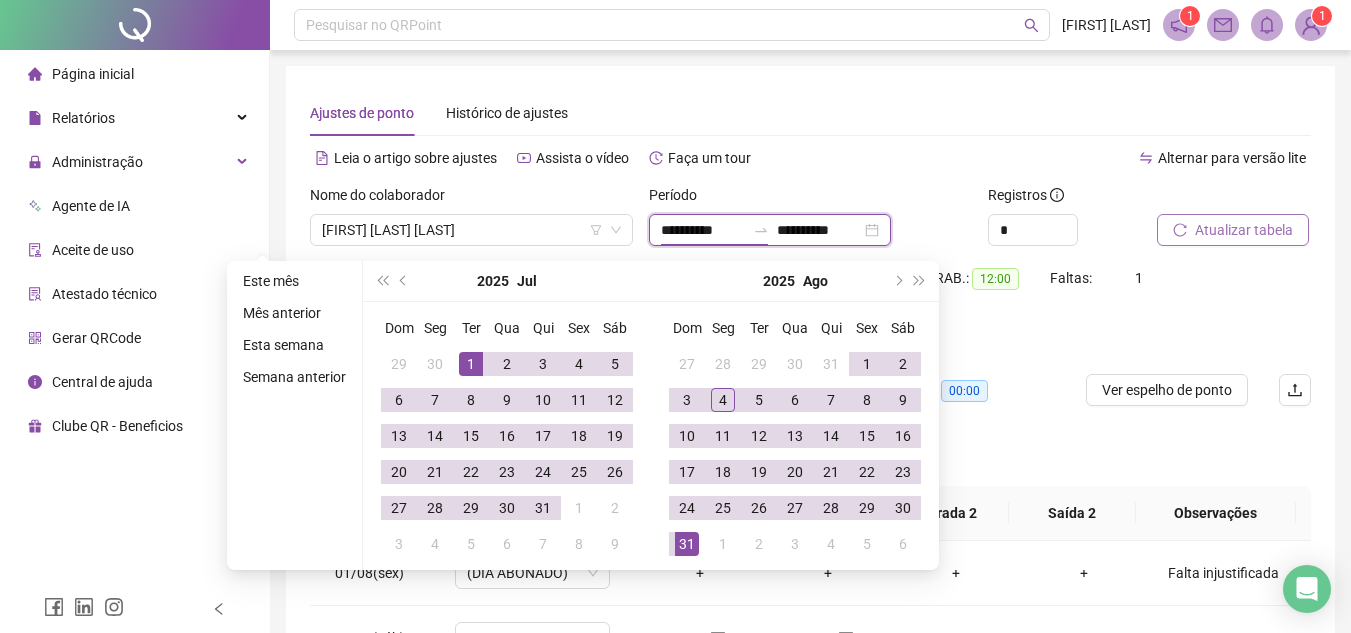 click on "**********" at bounding box center [770, 230] 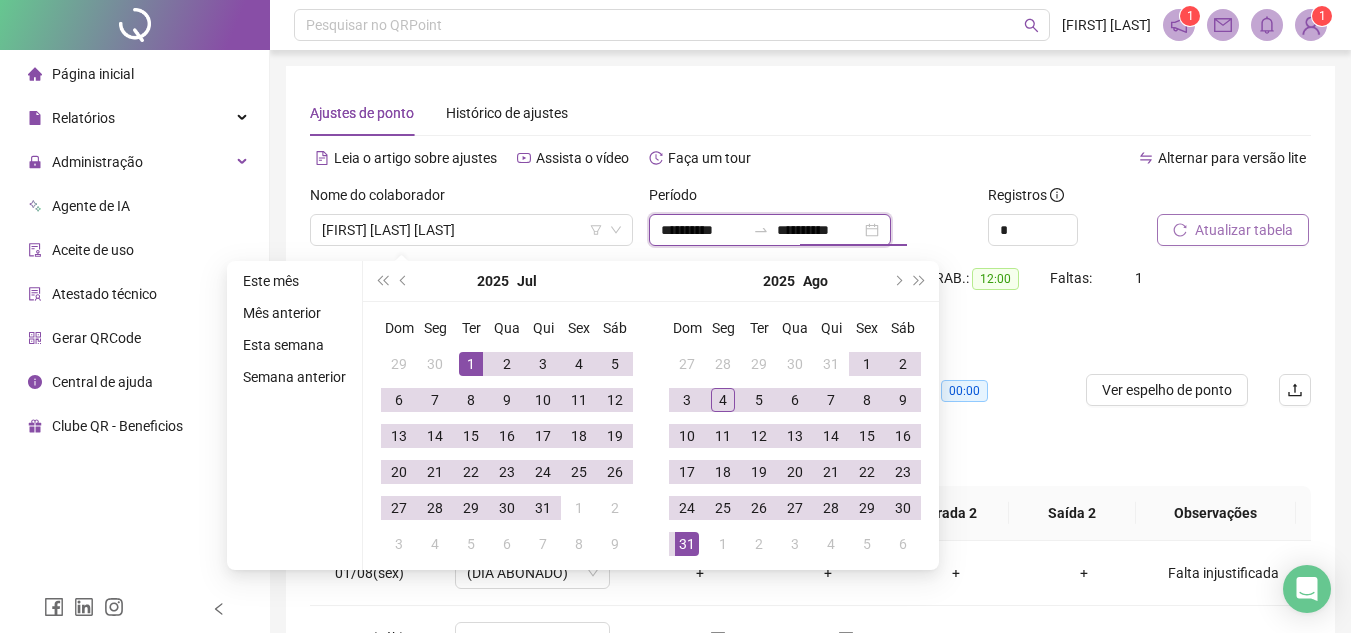 click on "**********" at bounding box center (819, 230) 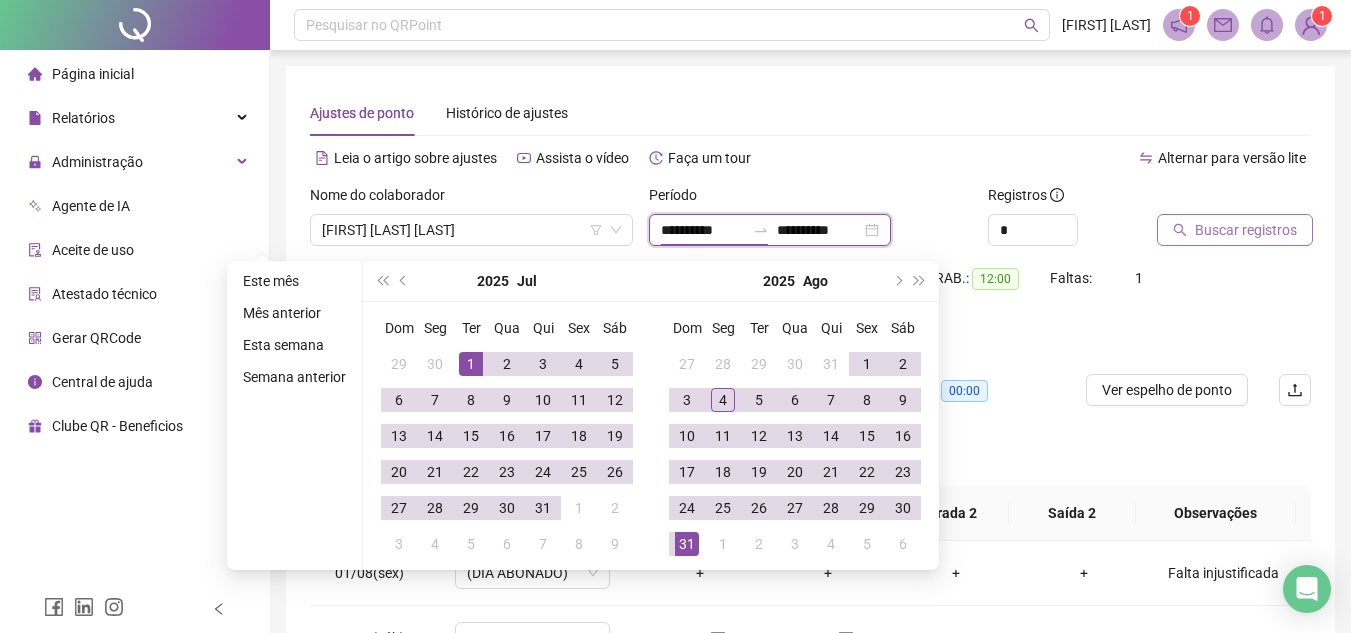drag, startPoint x: 729, startPoint y: 229, endPoint x: 641, endPoint y: 236, distance: 88.27797 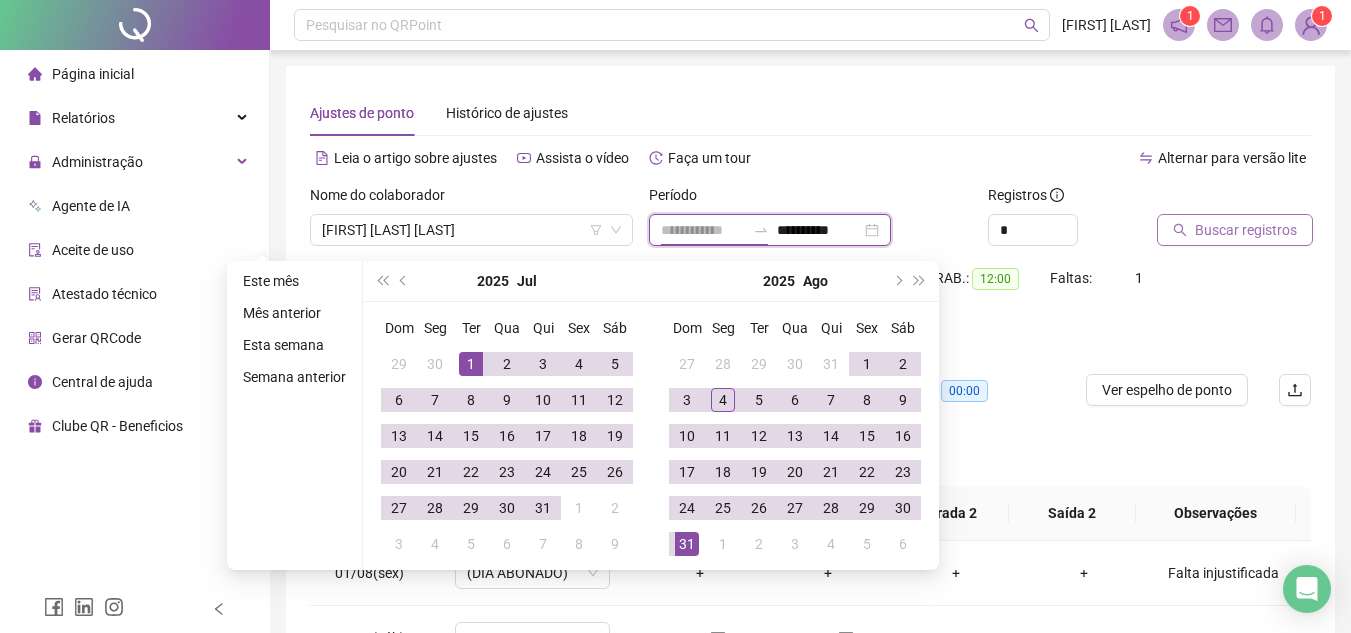 type on "**********" 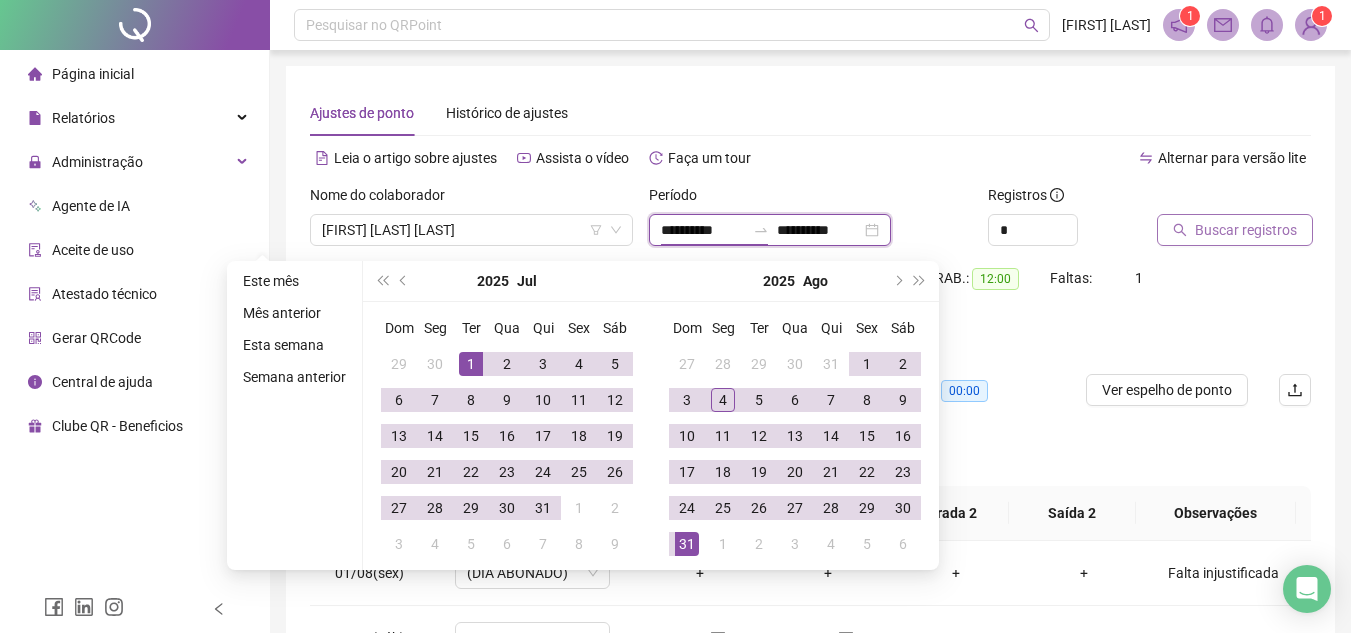 click on "**********" at bounding box center (819, 230) 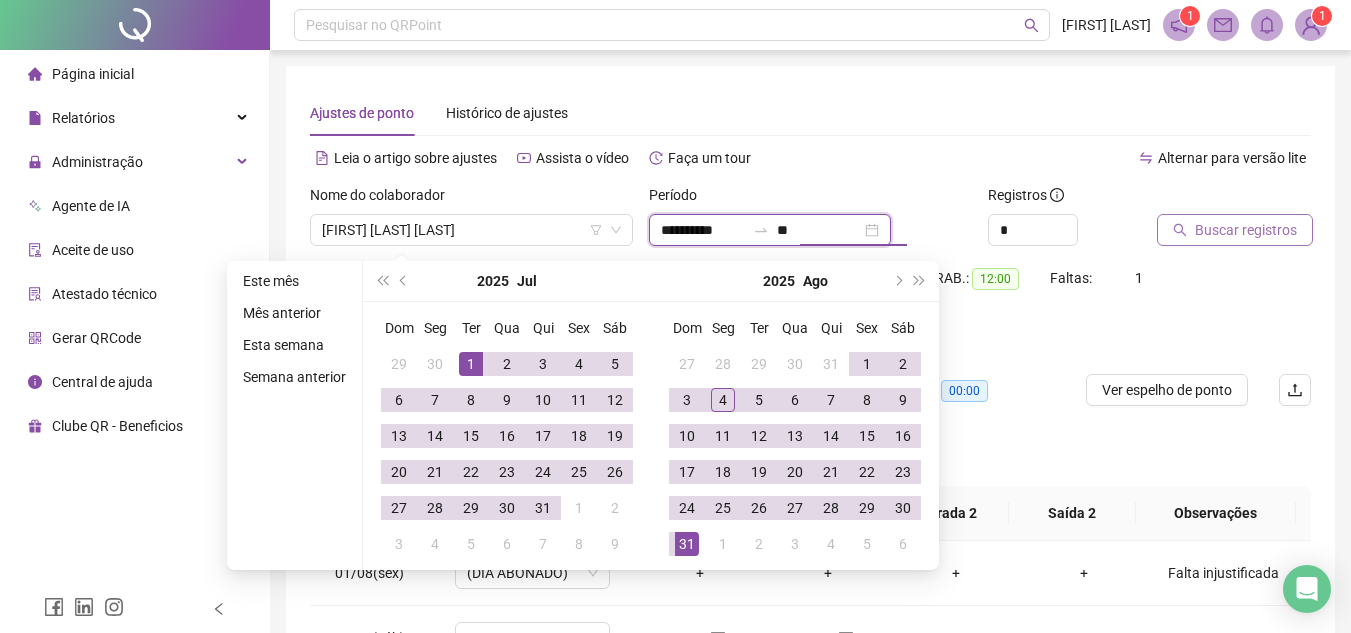type on "*" 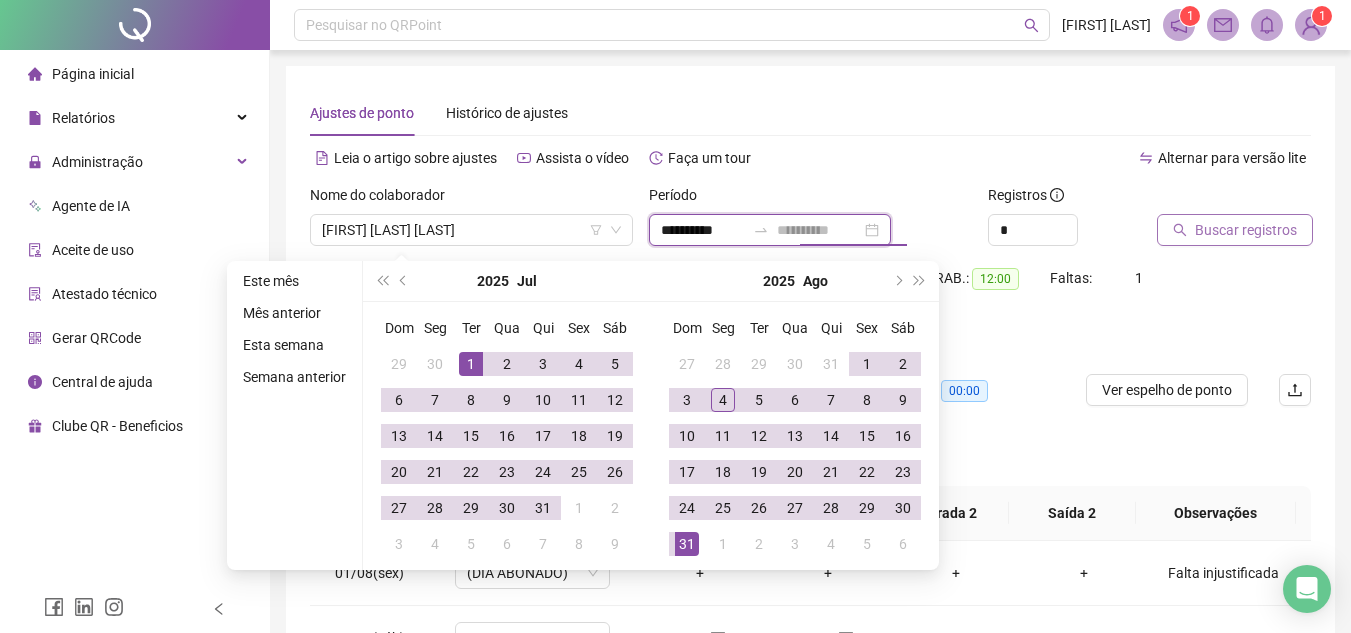 click on "**********" at bounding box center (770, 230) 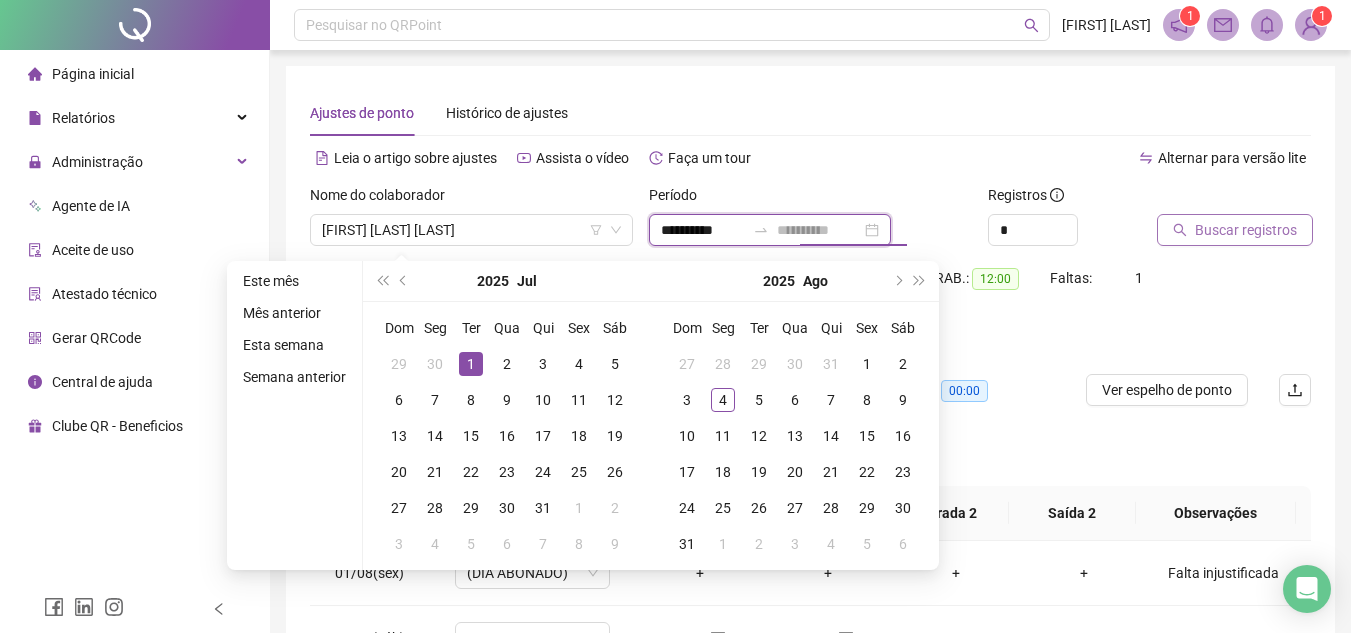 type on "**********" 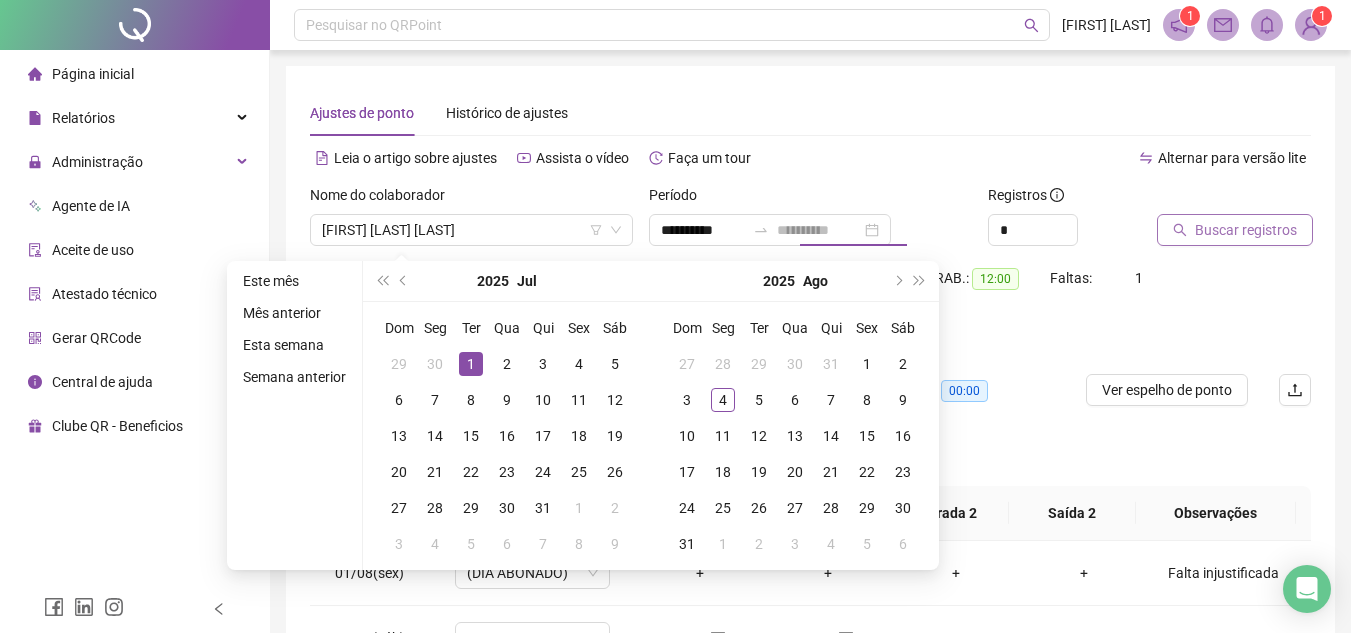 click on "1" at bounding box center [471, 364] 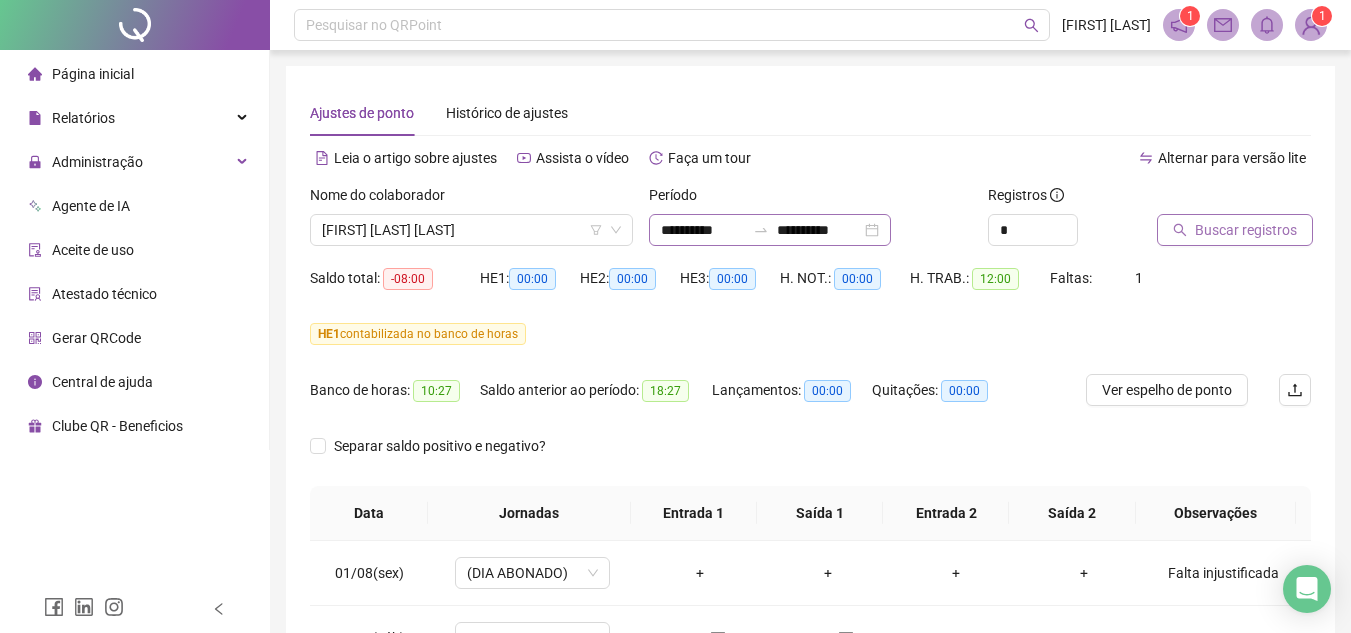 click on "**********" at bounding box center (770, 230) 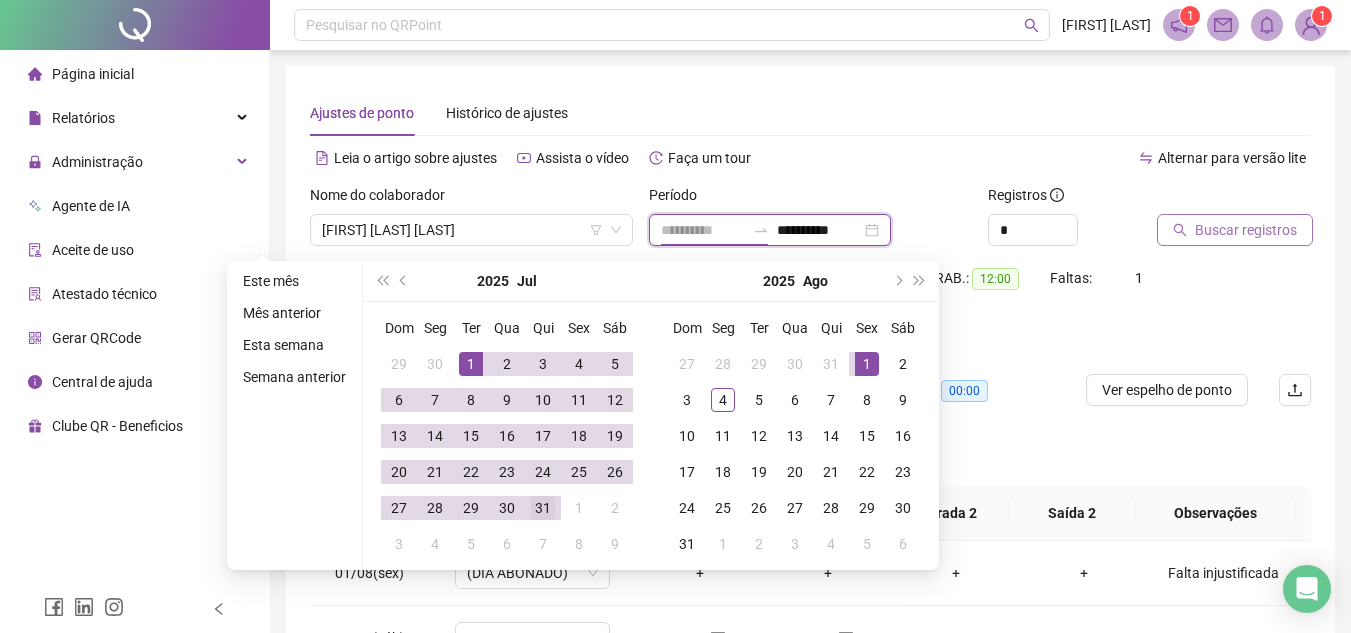 type on "**********" 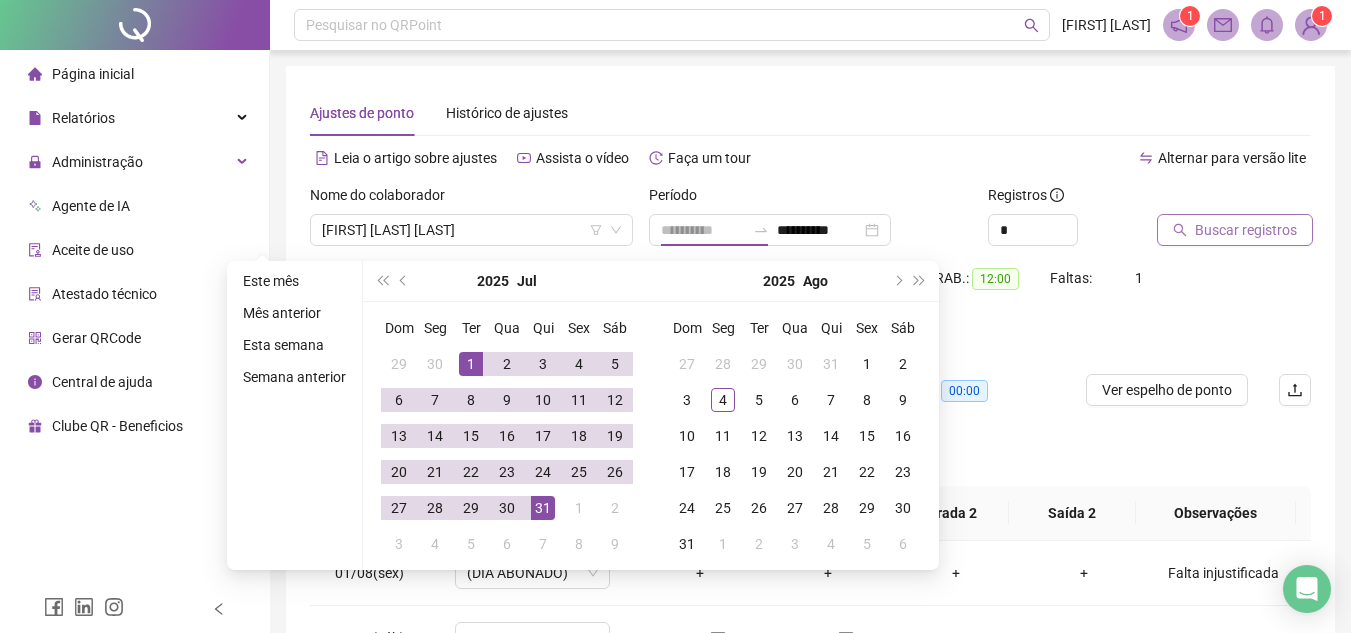 click on "31" at bounding box center [543, 508] 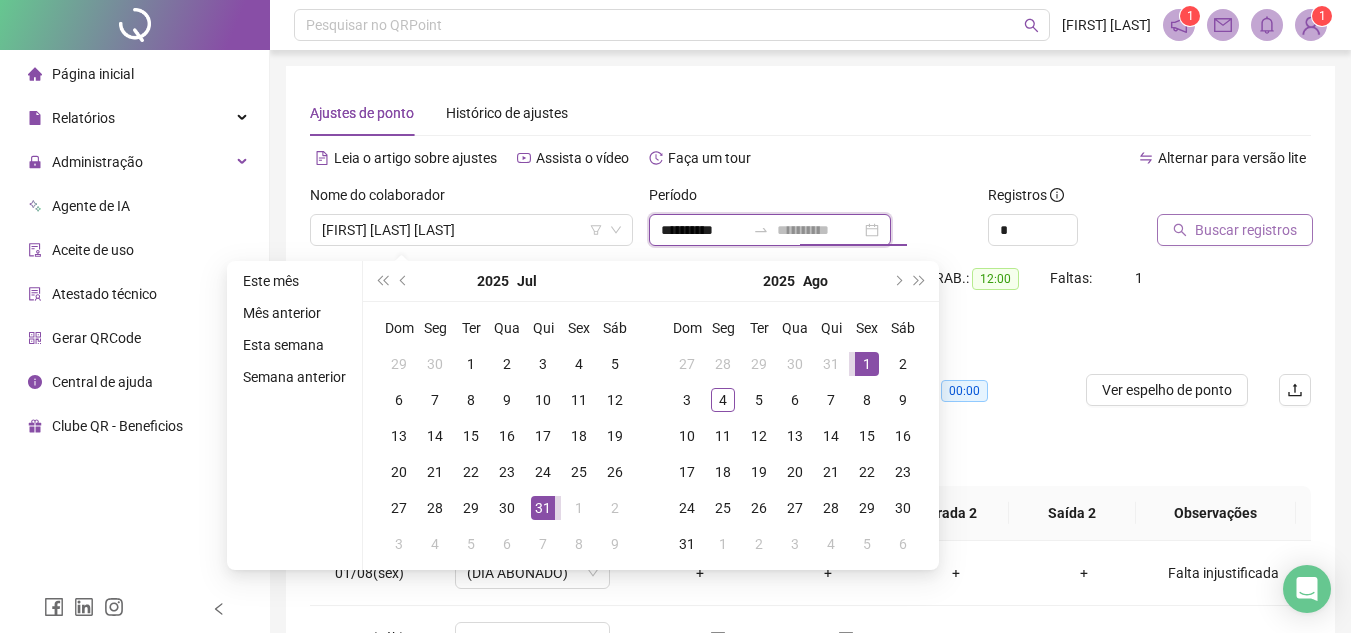 type on "**********" 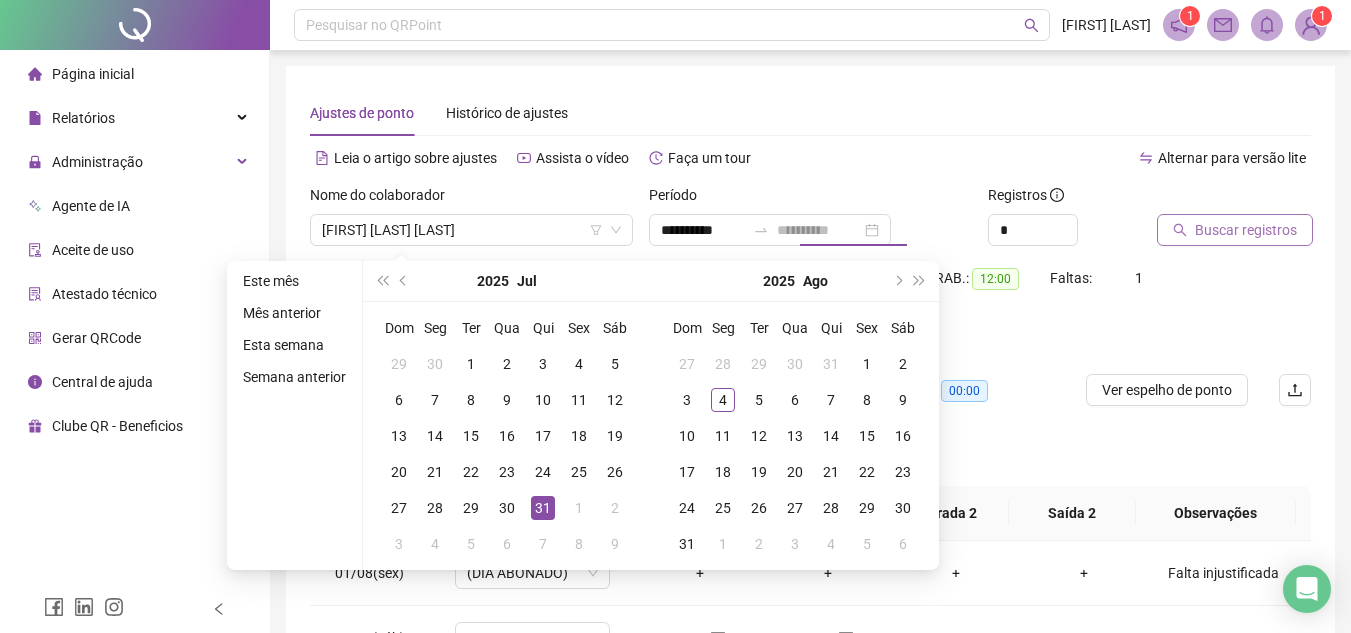 click on "31" at bounding box center [543, 508] 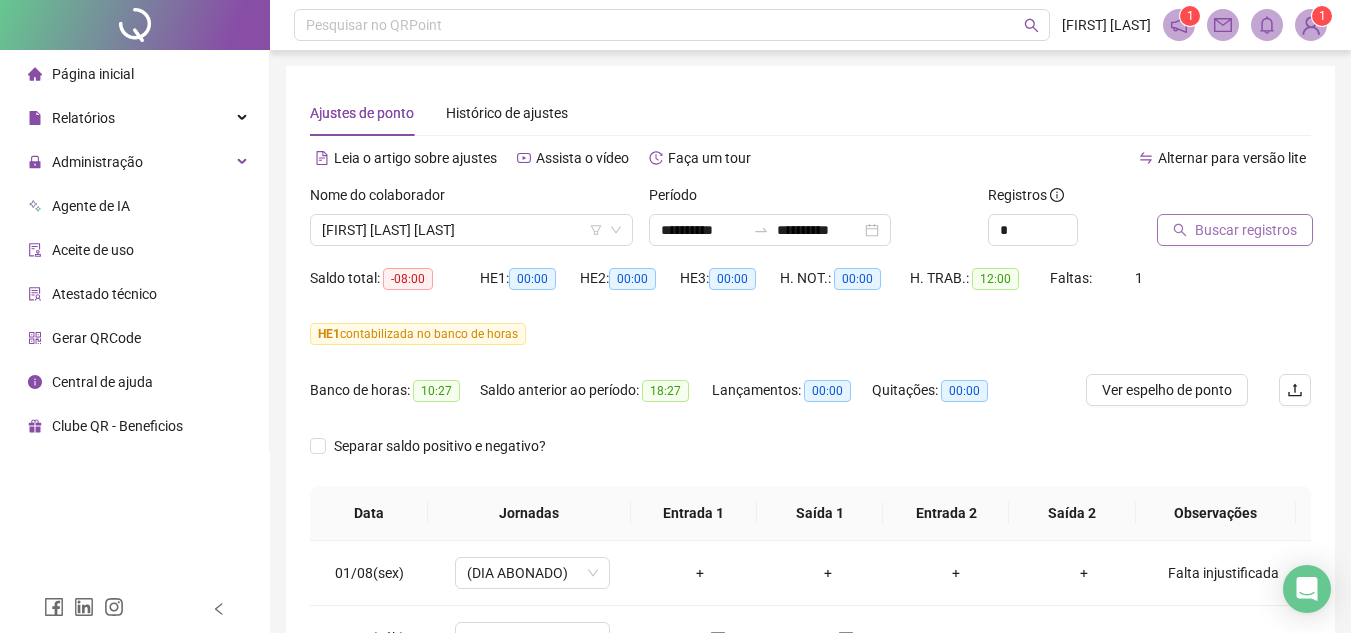 click on "Buscar registros" at bounding box center [1246, 230] 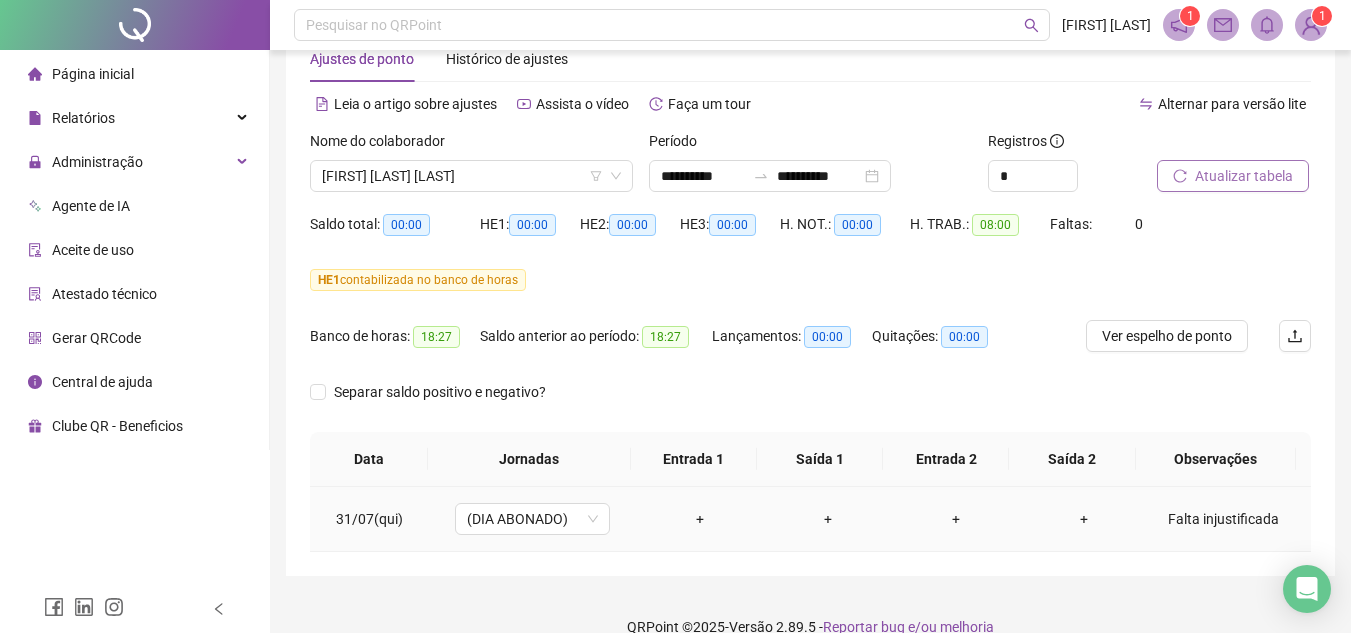scroll, scrollTop: 83, scrollLeft: 0, axis: vertical 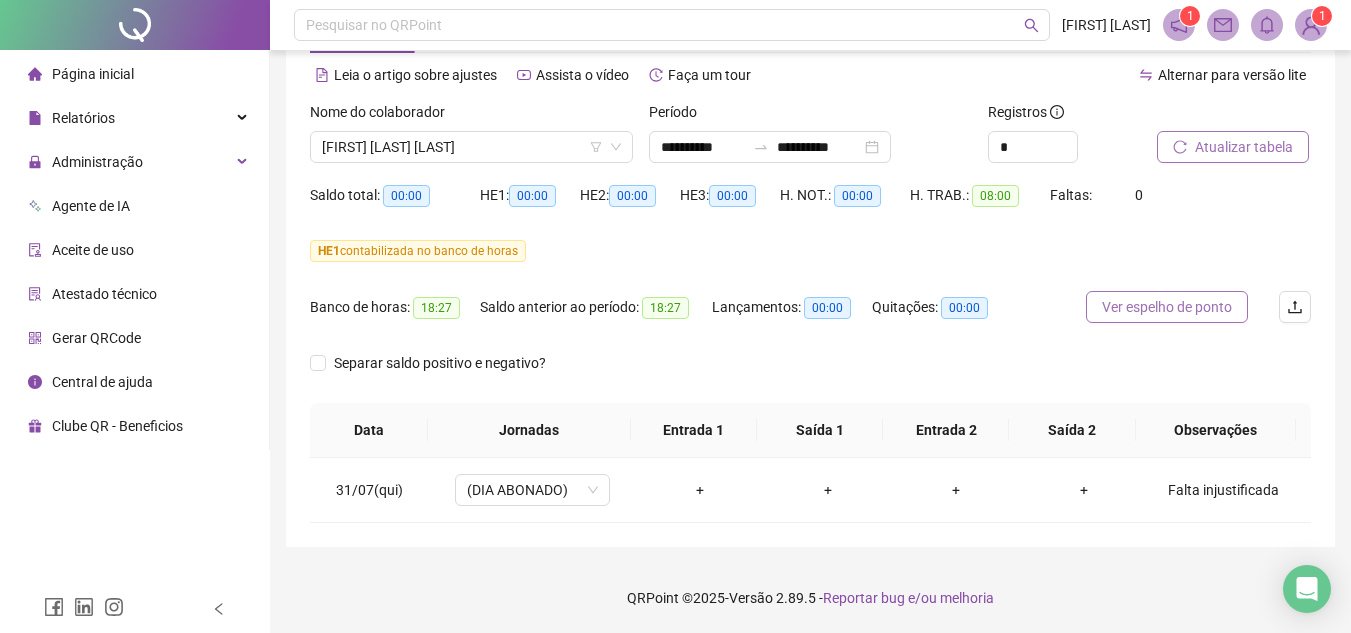 click on "Ver espelho de ponto" at bounding box center (1167, 307) 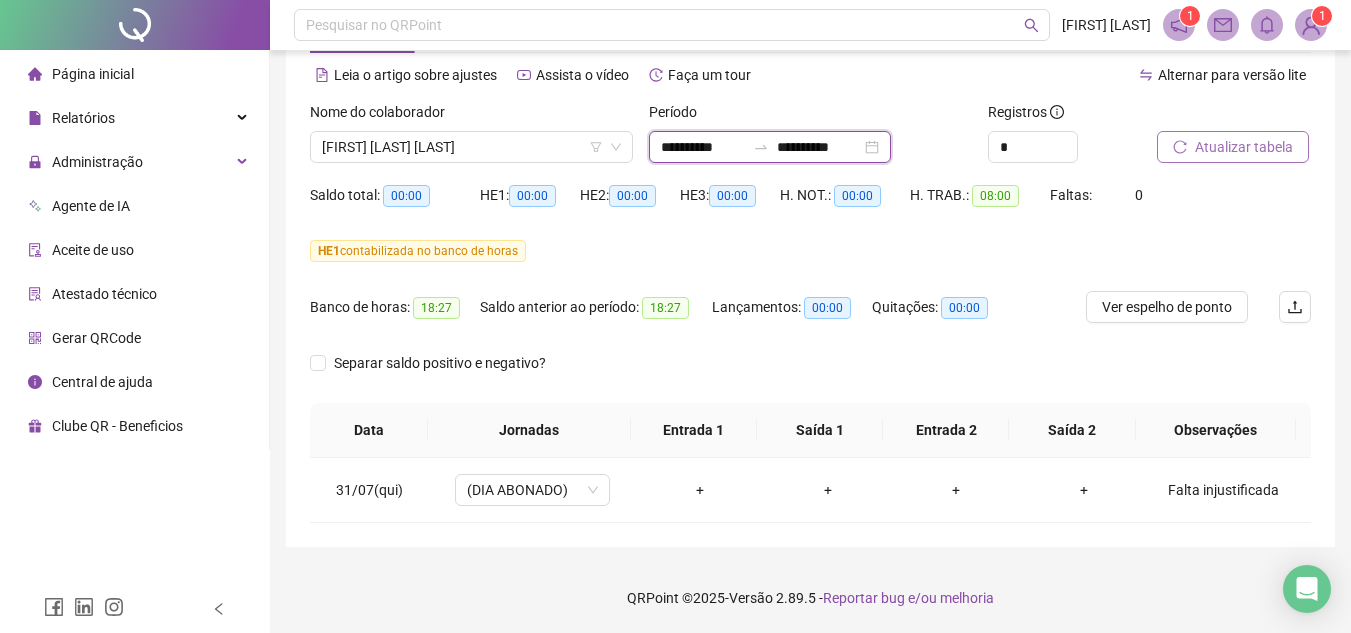 click on "**********" at bounding box center [703, 147] 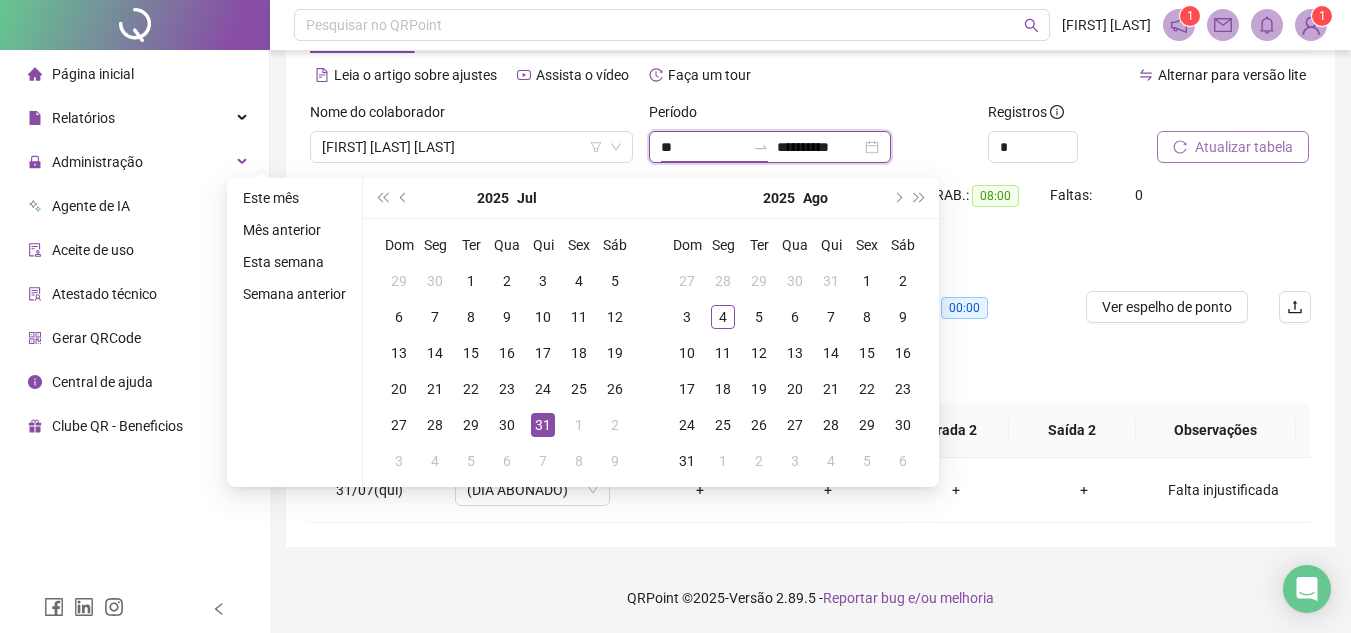 type on "*" 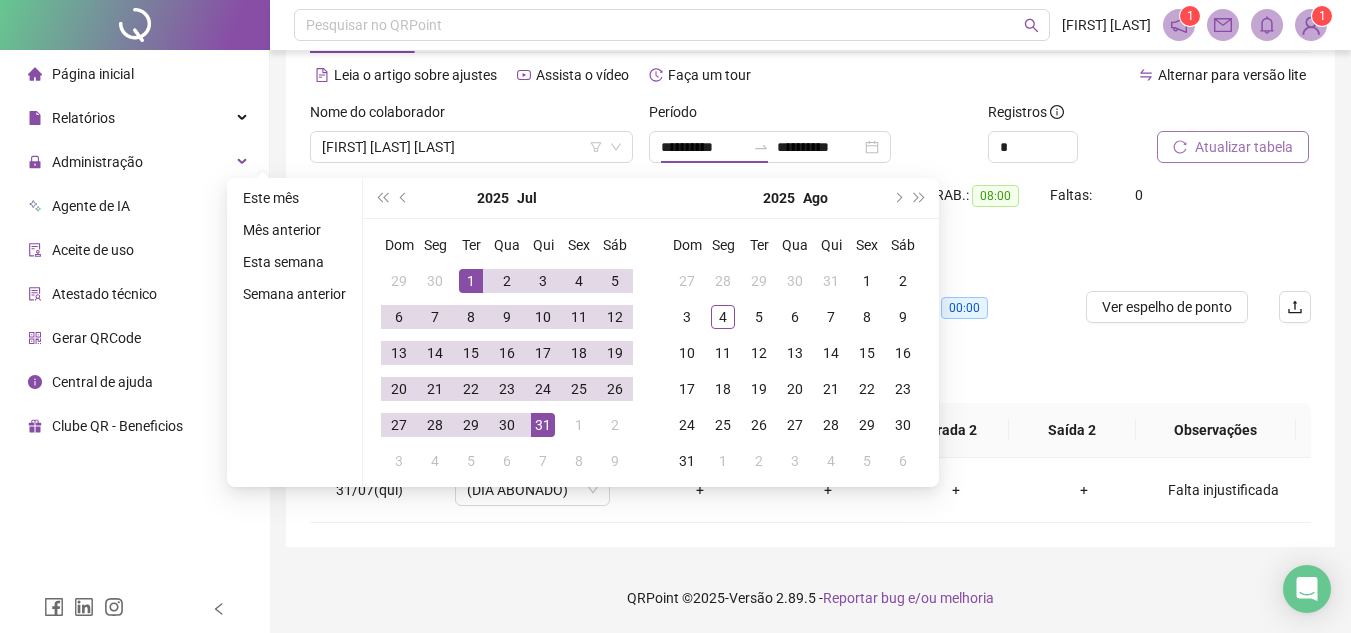 type on "**********" 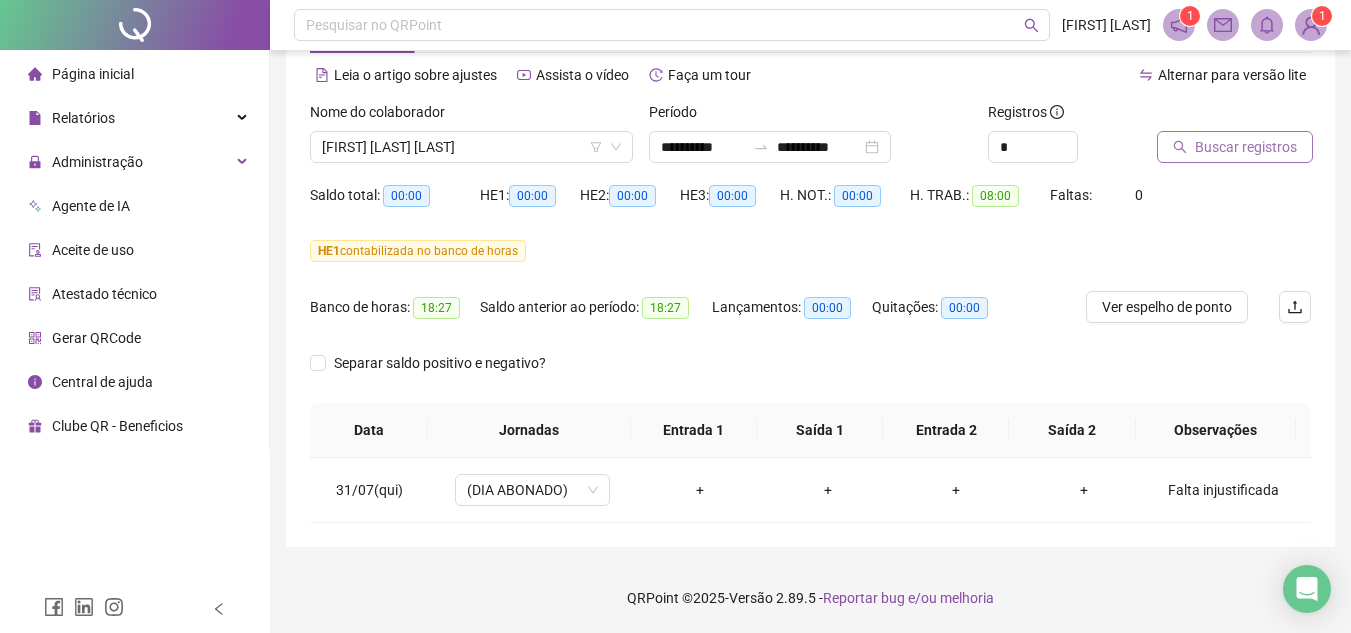 click on "Separar saldo positivo e negativo?" at bounding box center (810, 375) 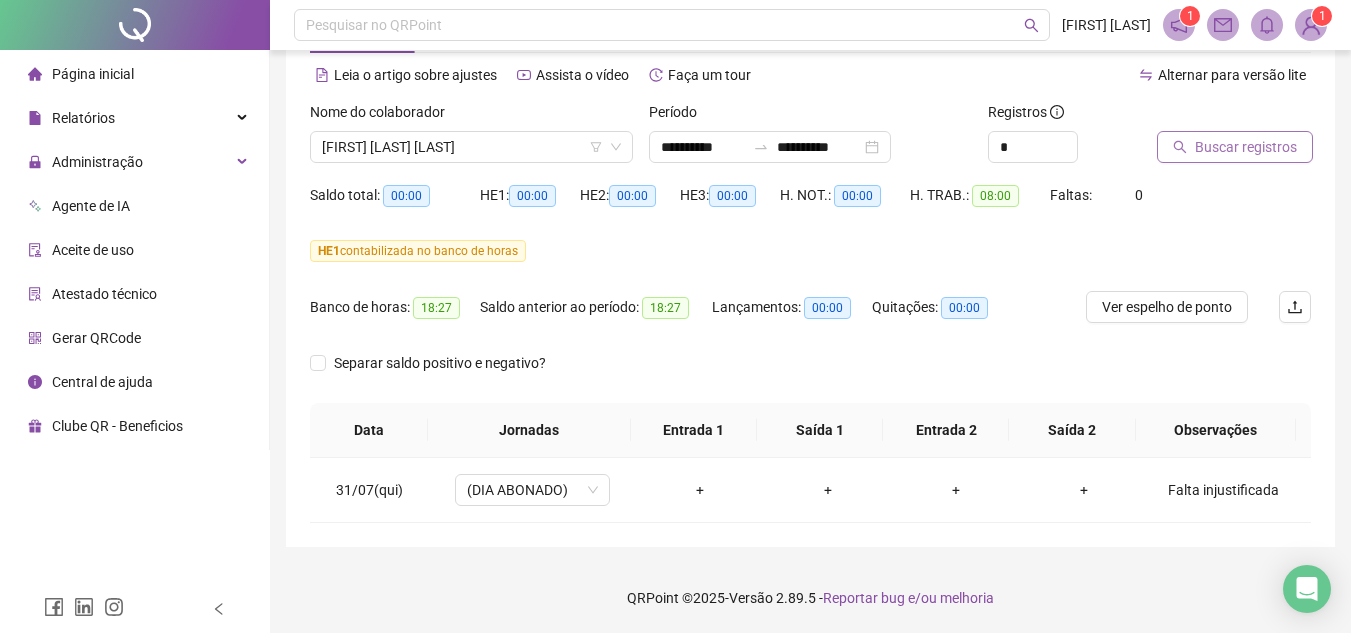 click on "Buscar registros" at bounding box center (1246, 147) 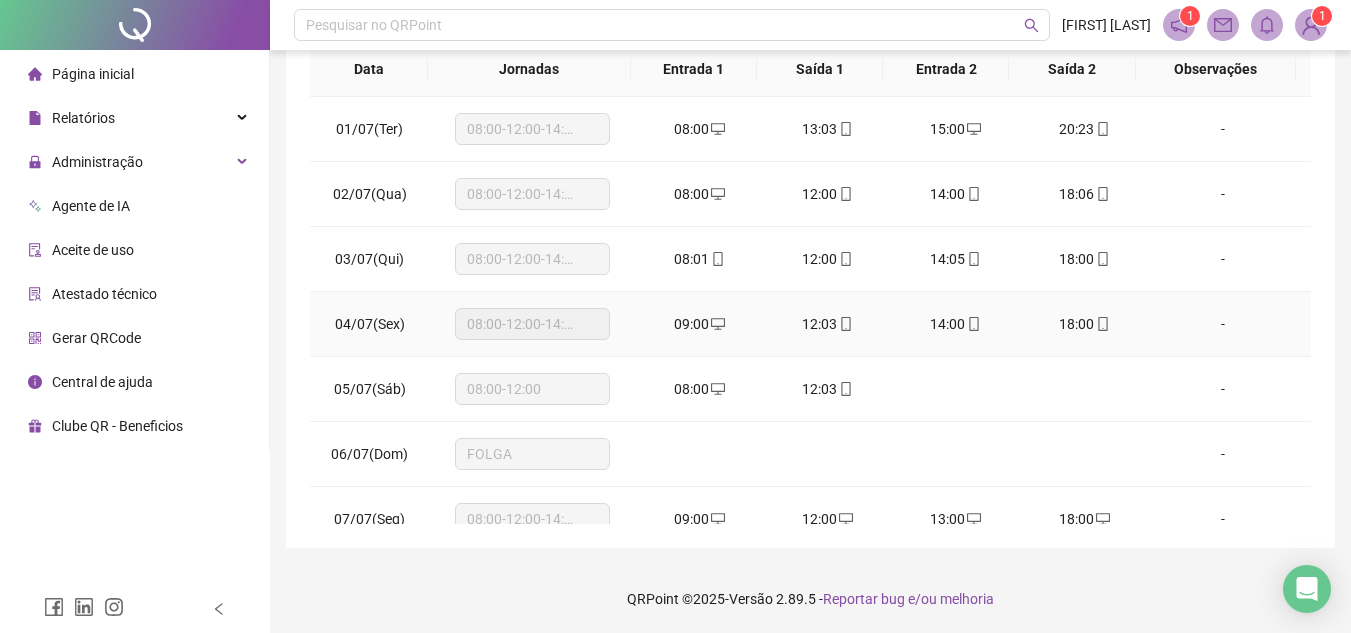 scroll, scrollTop: 445, scrollLeft: 0, axis: vertical 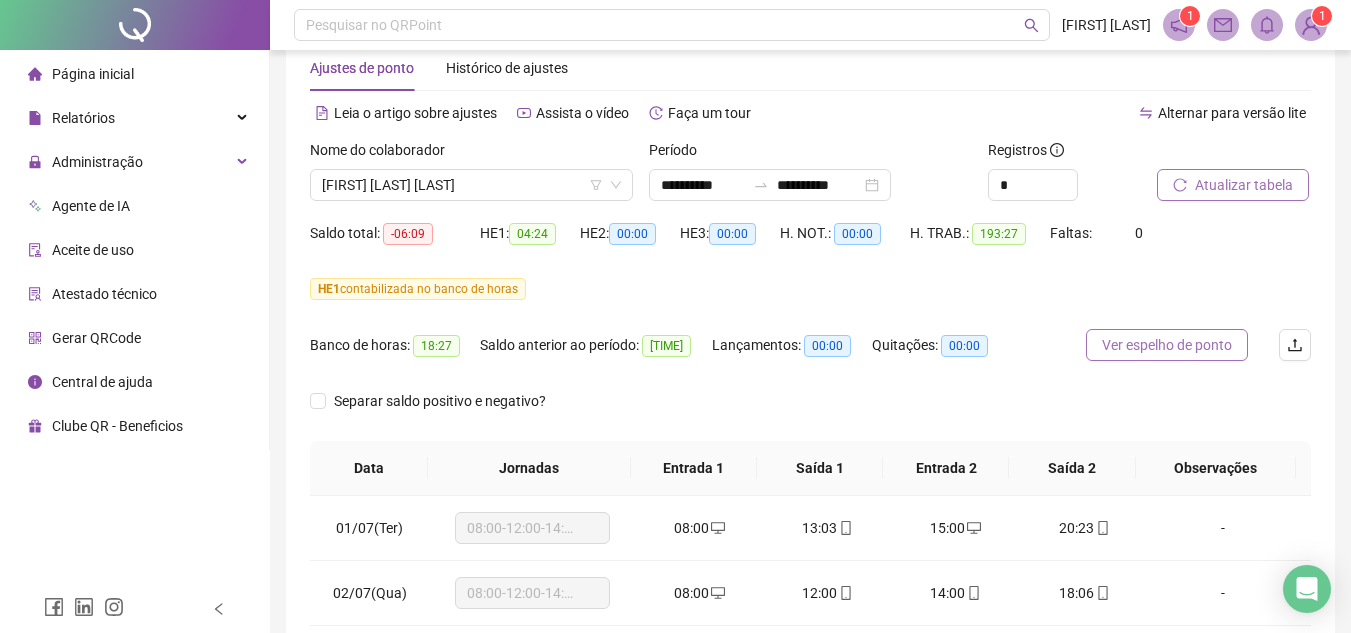 click on "Ver espelho de ponto" at bounding box center (1167, 345) 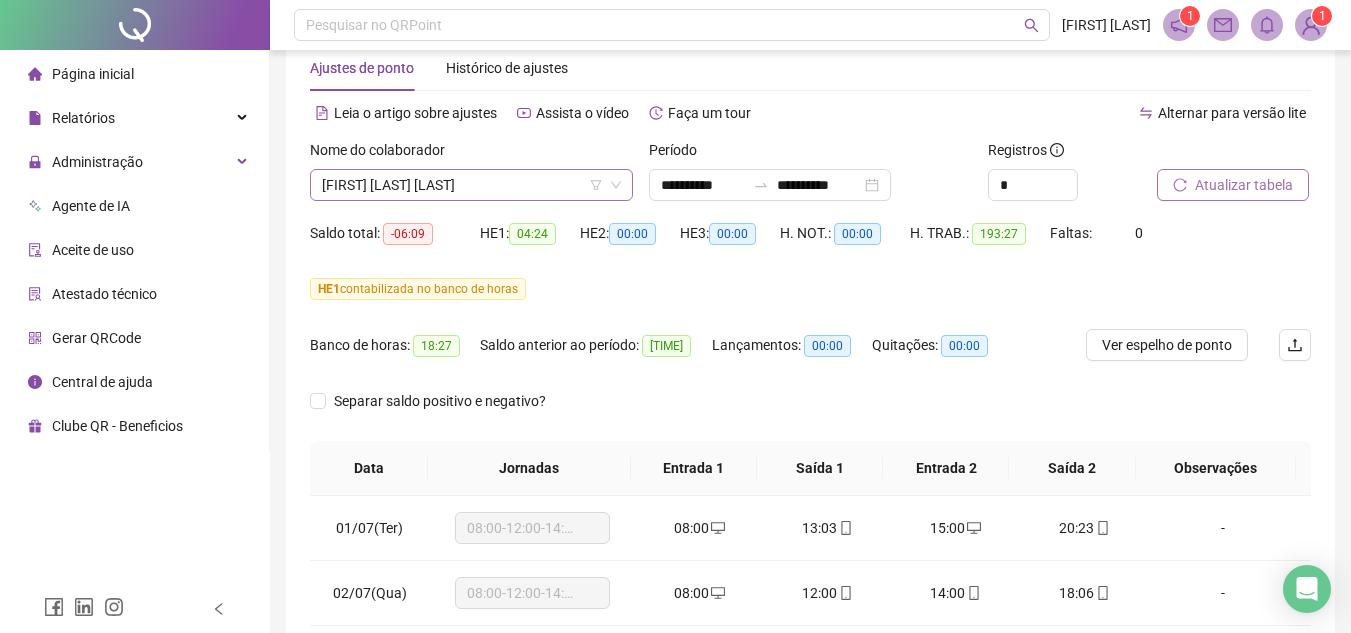click on "[FIRST] [LAST] [LAST]" at bounding box center (471, 185) 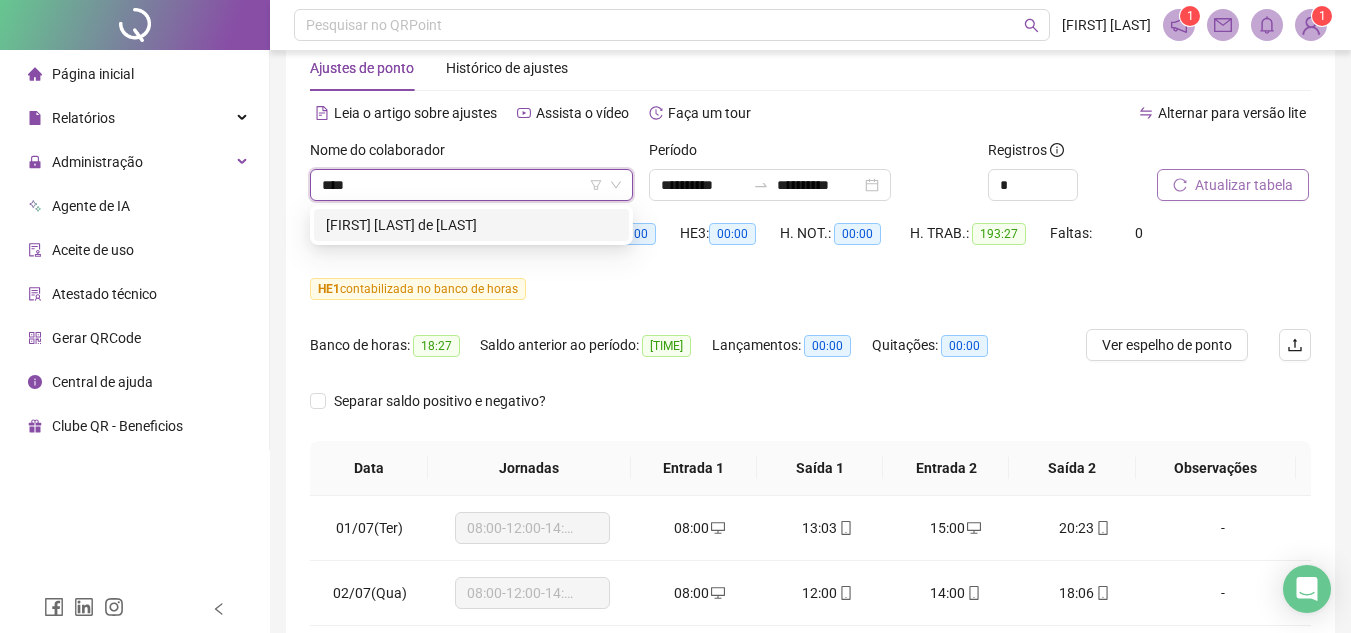 type on "*****" 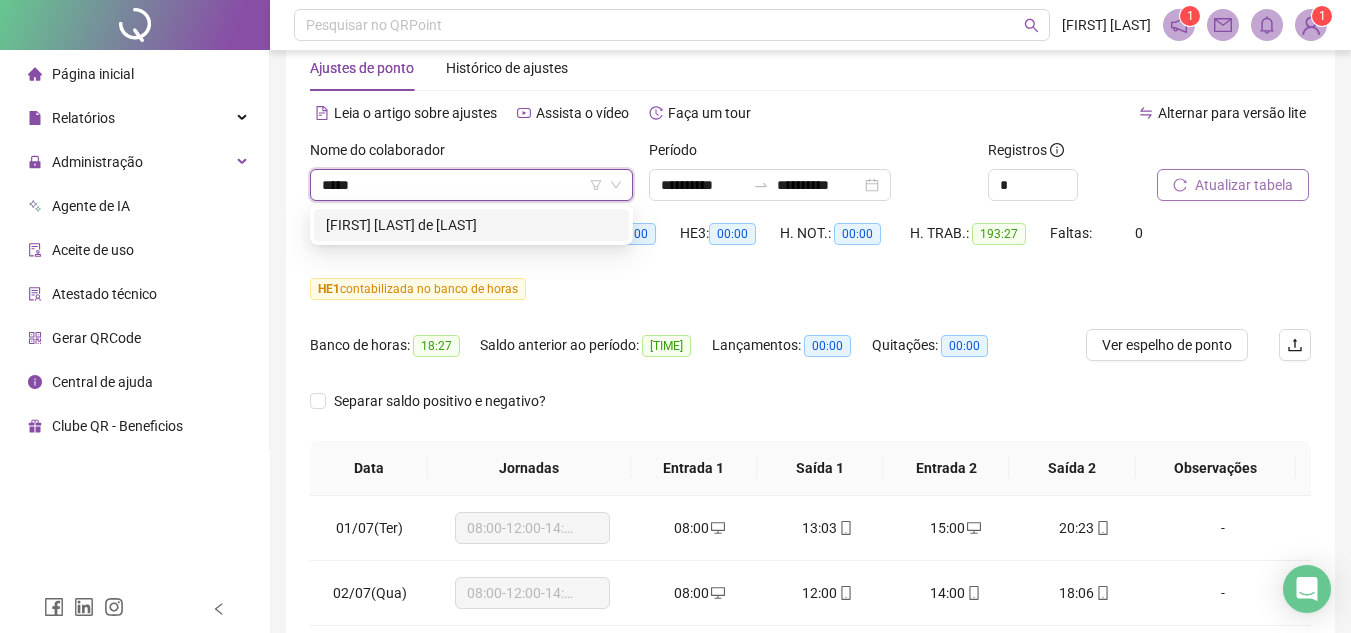click on "Nome do colaborador [FIRST] [LAST]" at bounding box center [471, 225] 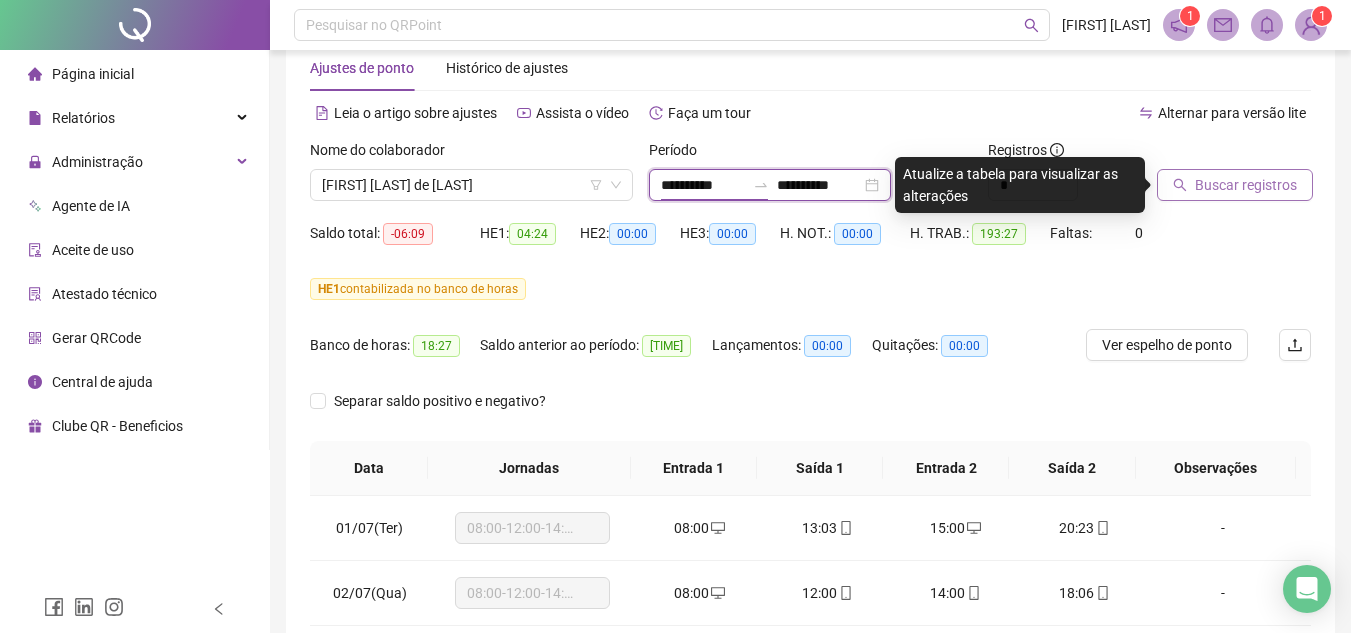 click on "**********" at bounding box center (703, 185) 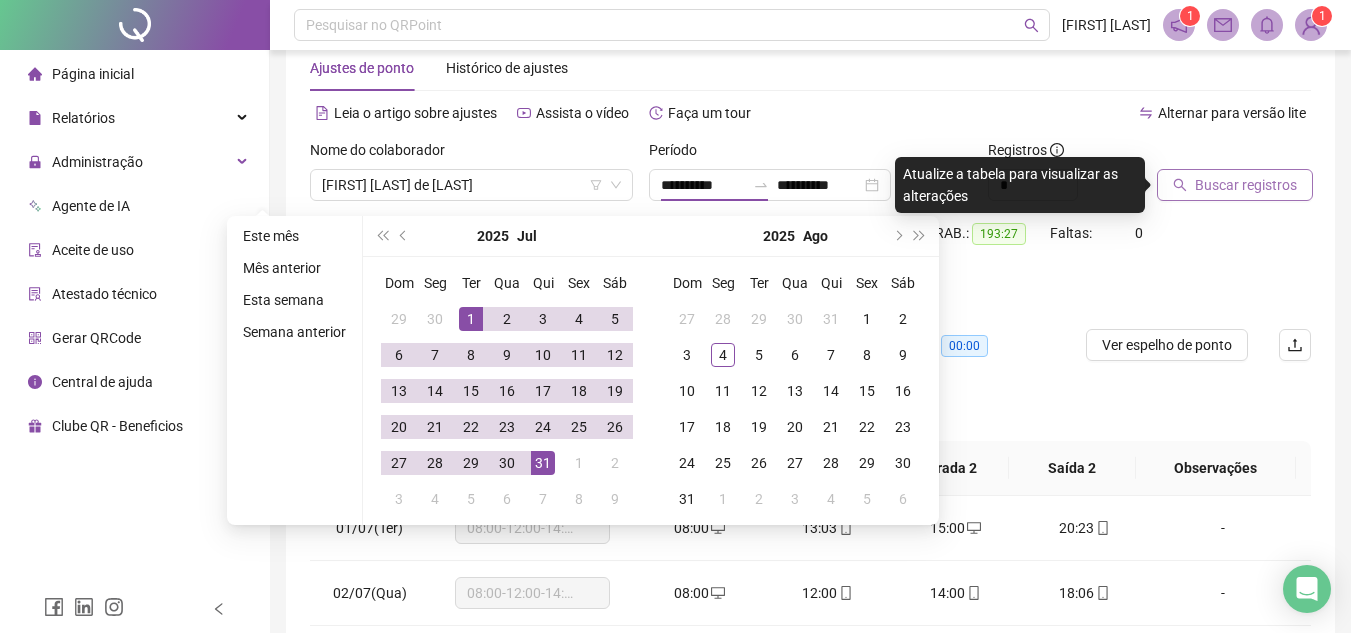 click on "Buscar registros" at bounding box center (1246, 185) 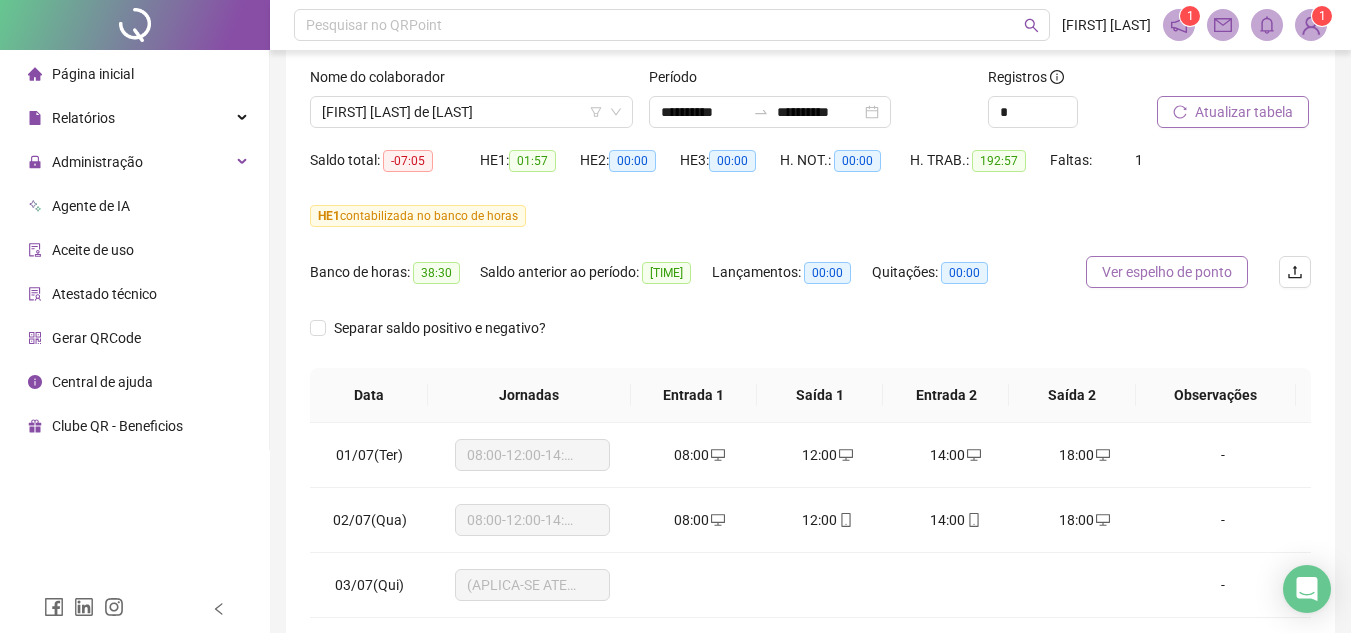 scroll, scrollTop: 345, scrollLeft: 0, axis: vertical 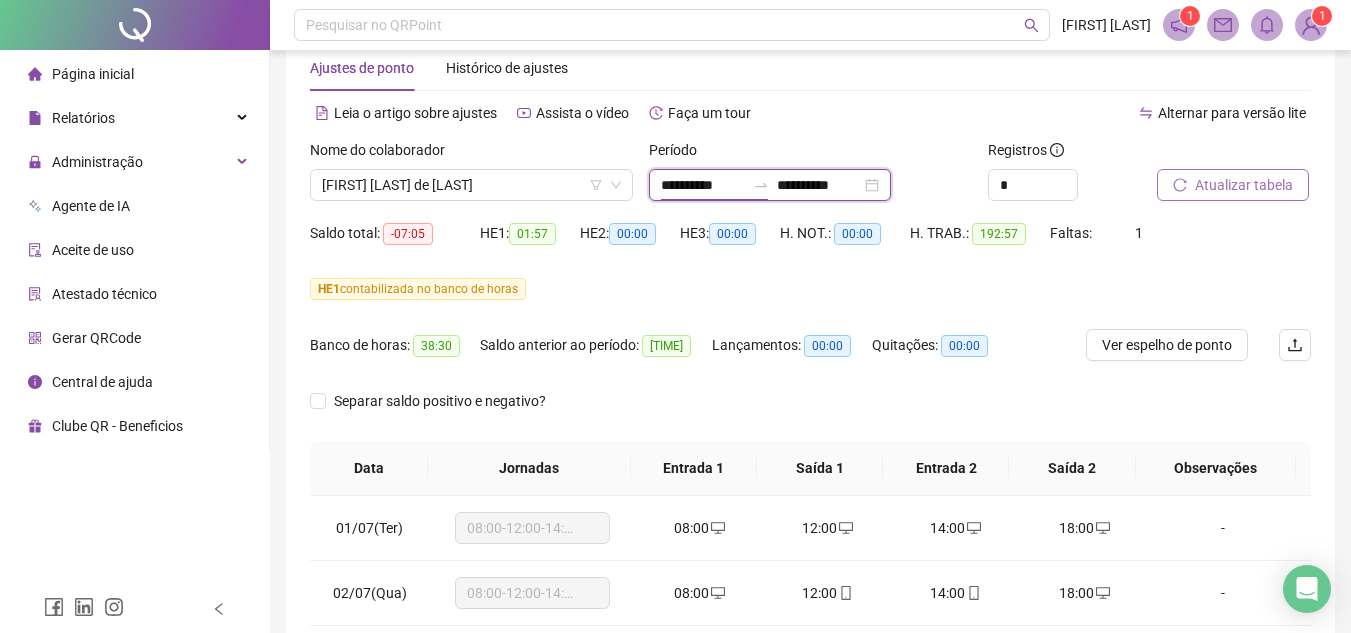 click on "**********" at bounding box center [703, 185] 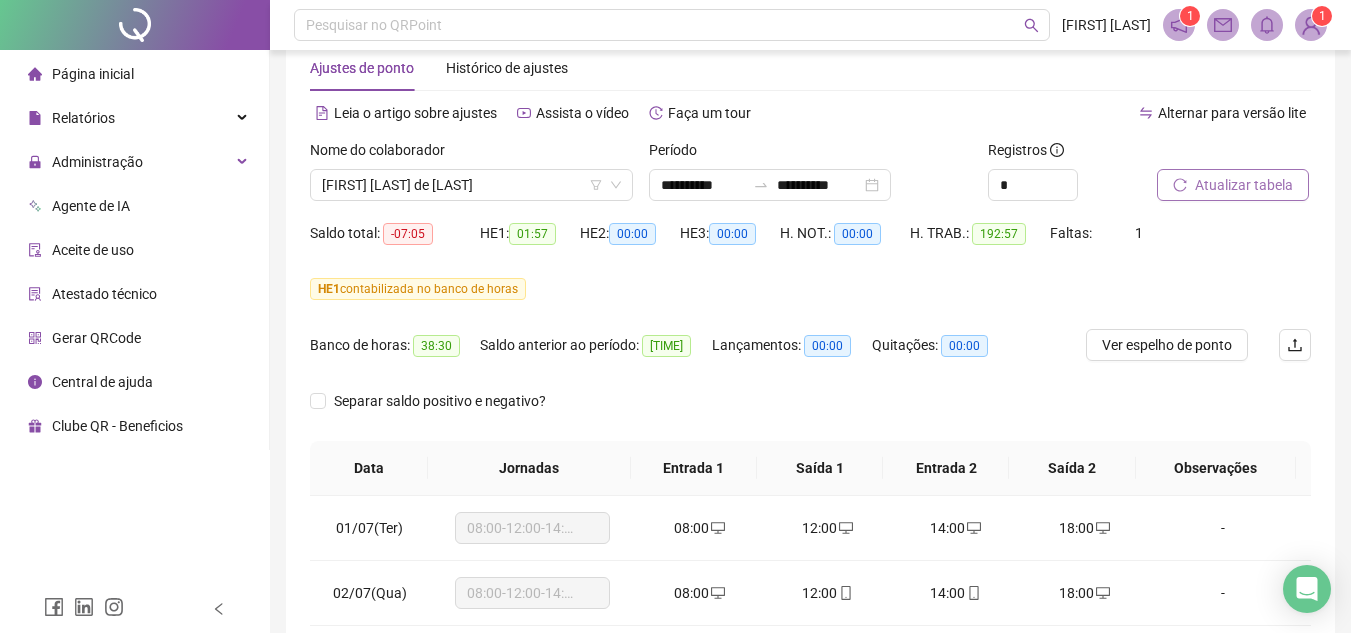 click on "Atualizar tabela" at bounding box center (1244, 185) 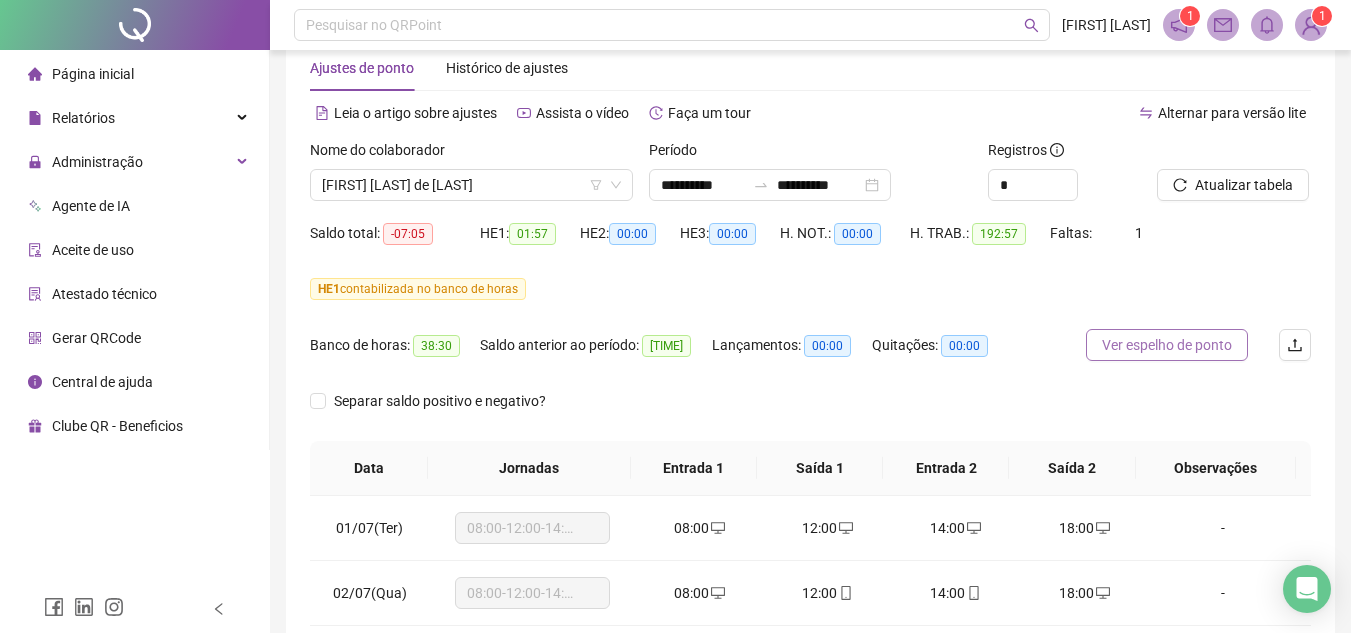 click on "Ver espelho de ponto" at bounding box center (1167, 345) 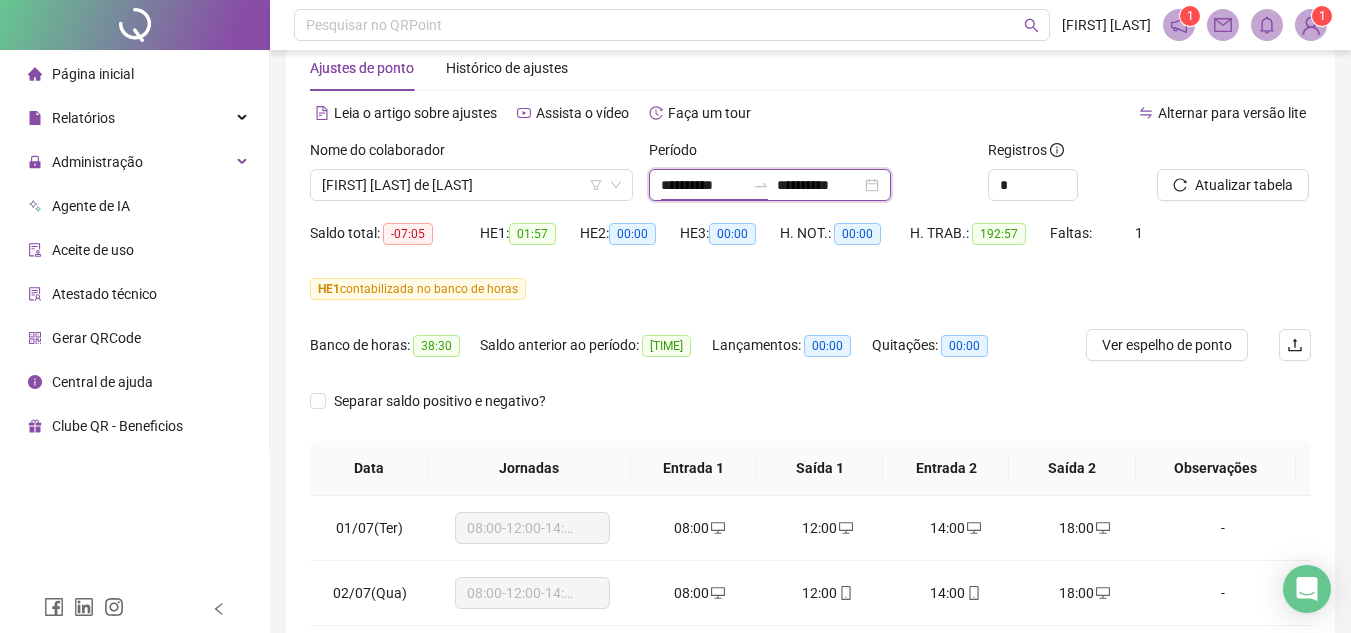 click on "**********" at bounding box center (703, 185) 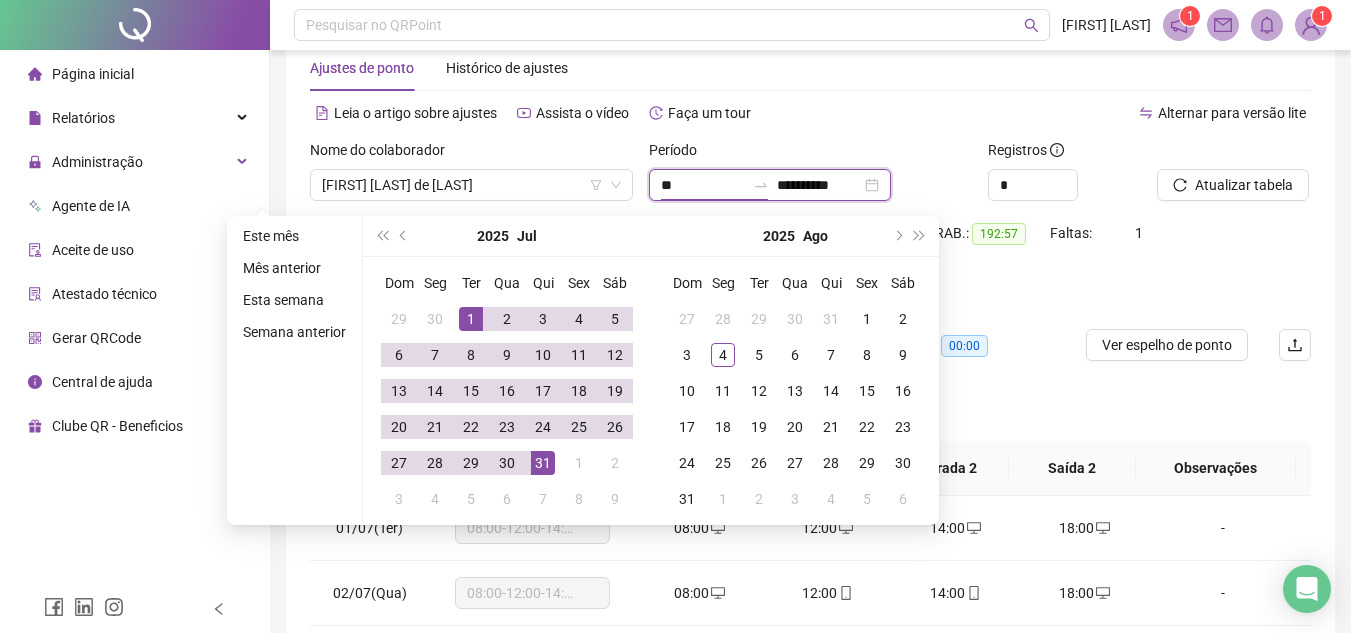 type on "*" 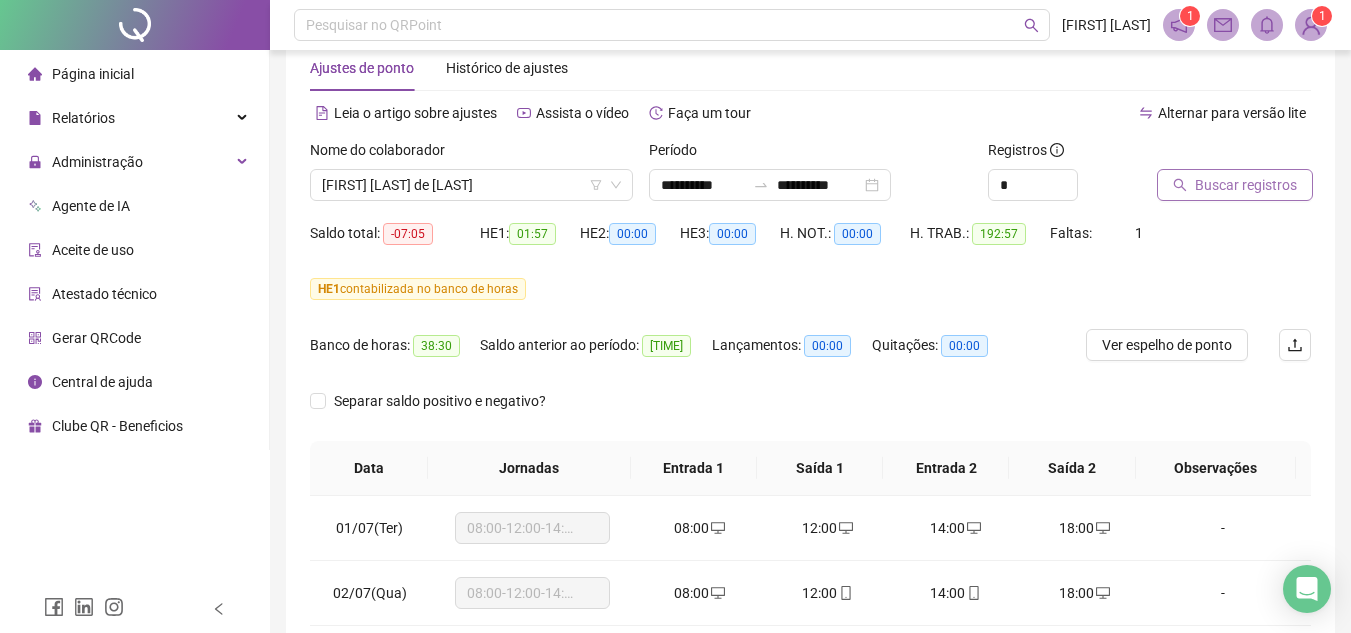 type on "**********" 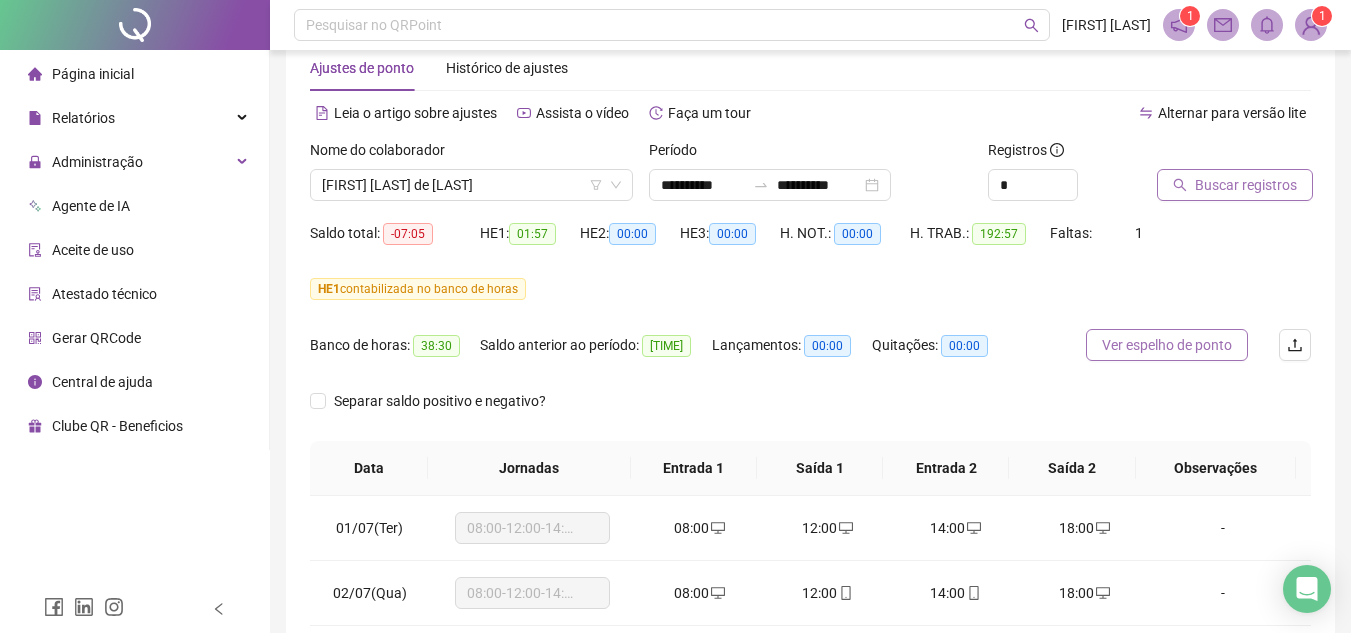 click on "Ver espelho de ponto" at bounding box center [1167, 345] 